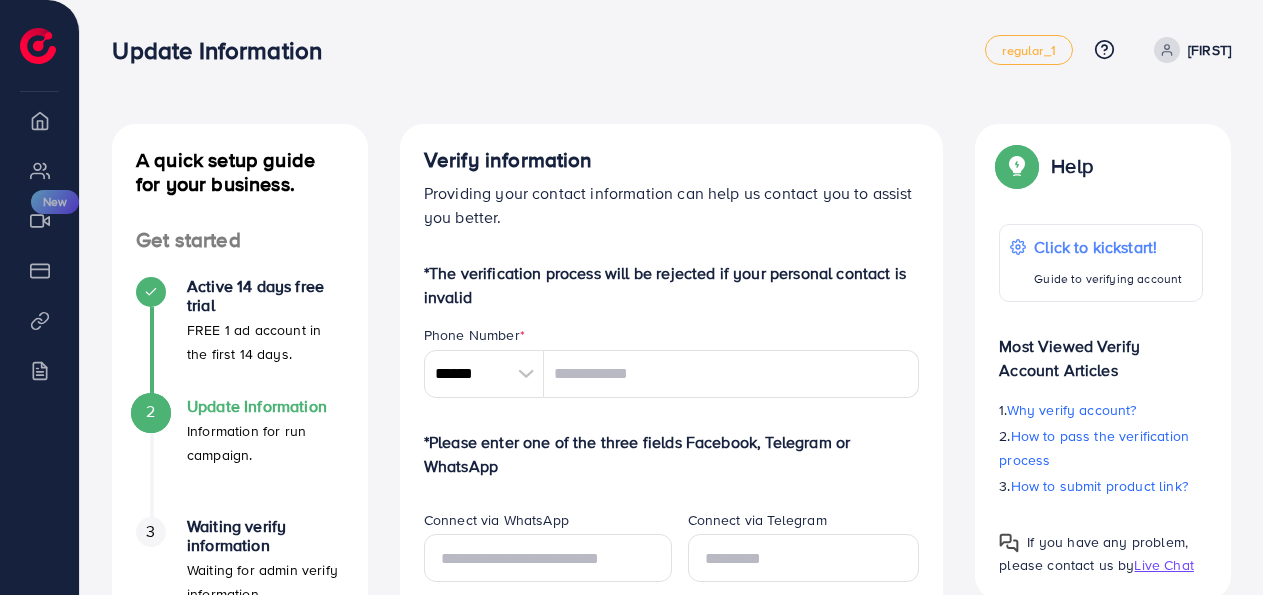 scroll, scrollTop: 0, scrollLeft: 0, axis: both 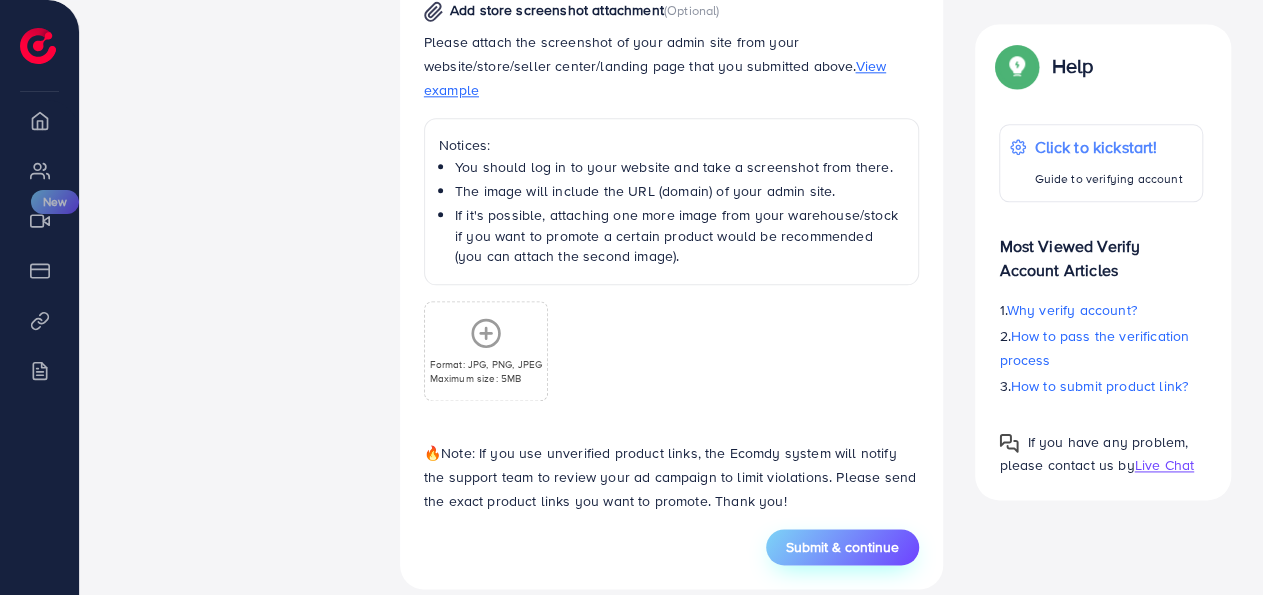 click on "Submit & continue" at bounding box center (842, 547) 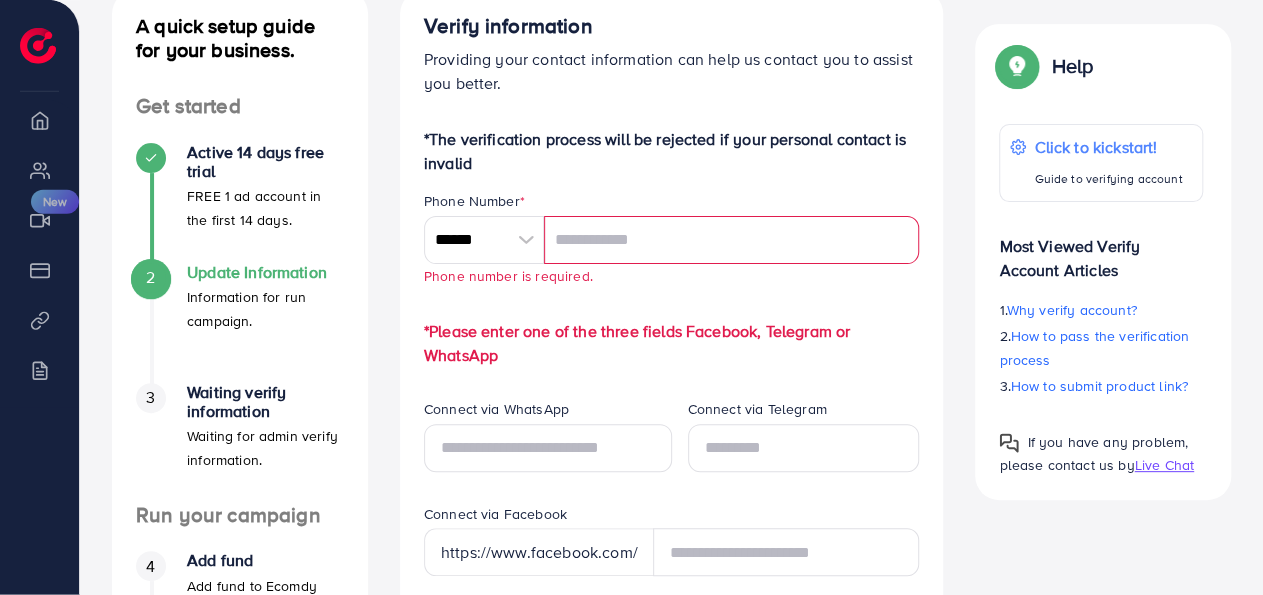 scroll, scrollTop: 122, scrollLeft: 0, axis: vertical 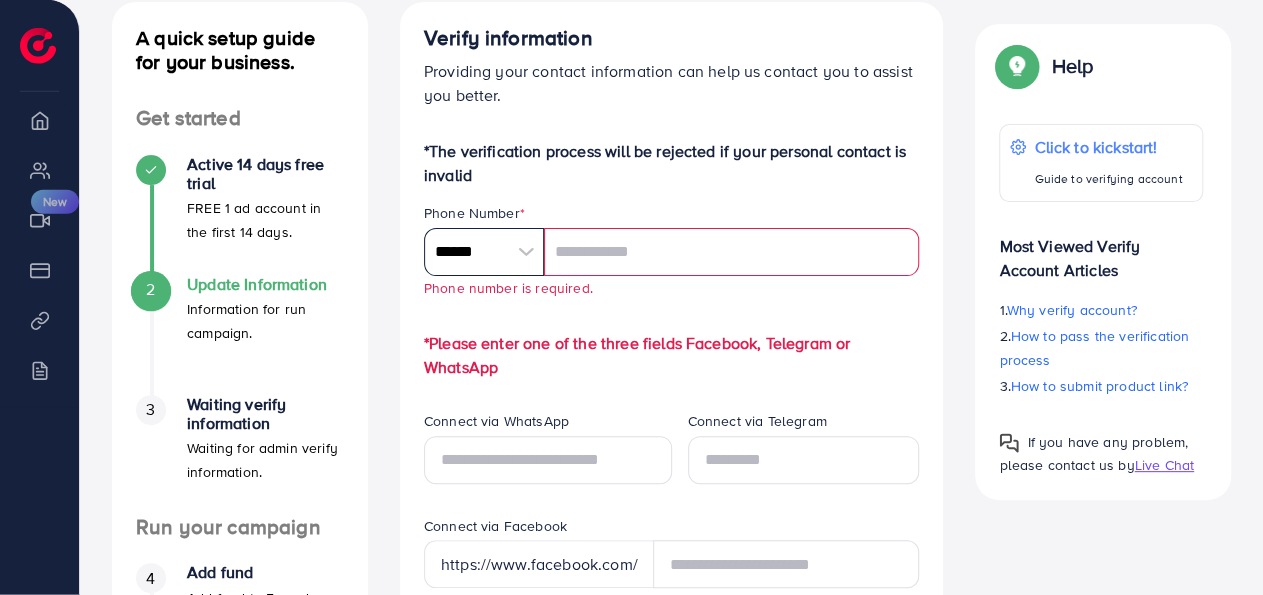 click on "******" at bounding box center (484, 252) 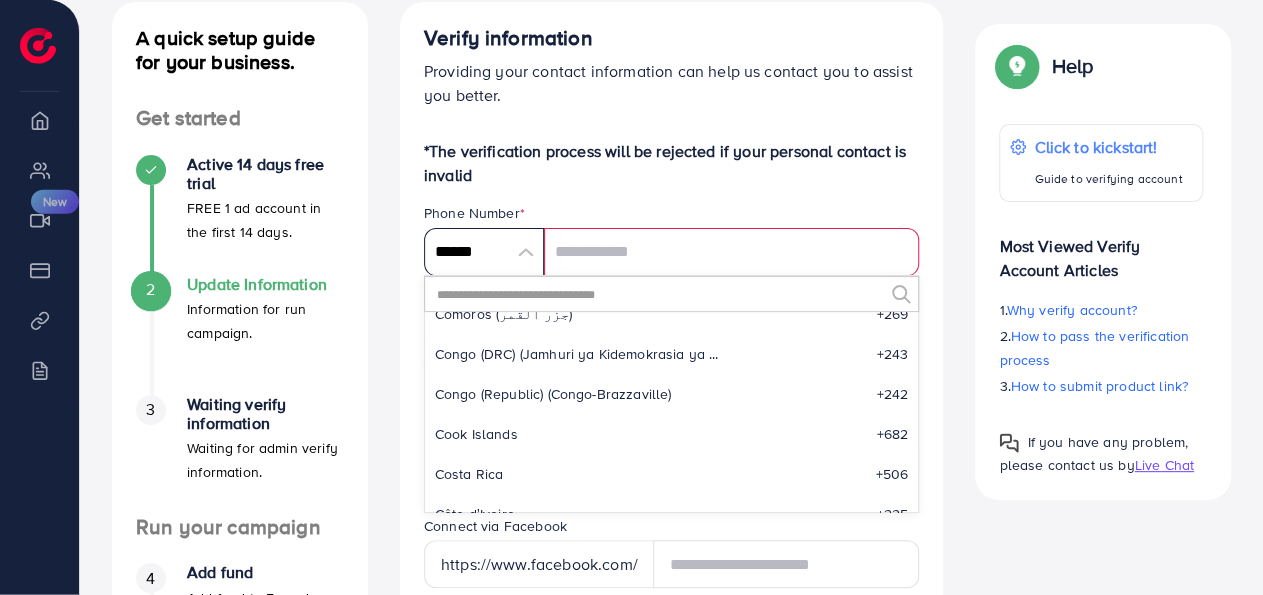 scroll, scrollTop: 1809, scrollLeft: 0, axis: vertical 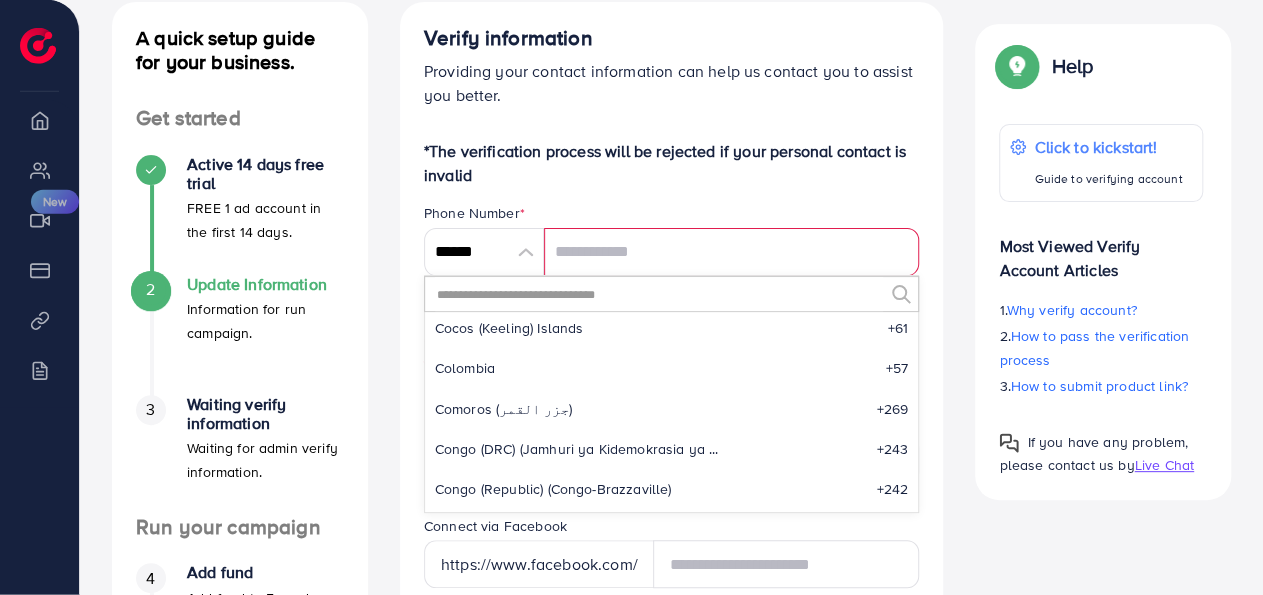 click on "*The verification process will be rejected if your personal contact is invalid" at bounding box center [672, 163] 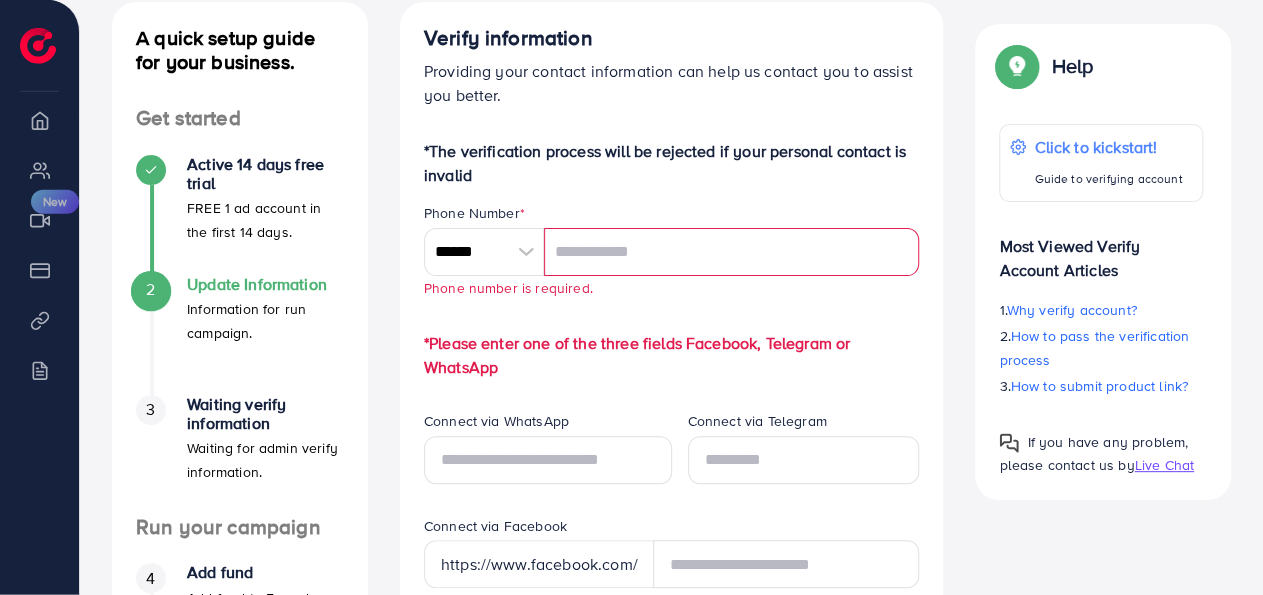 scroll, scrollTop: 284, scrollLeft: 0, axis: vertical 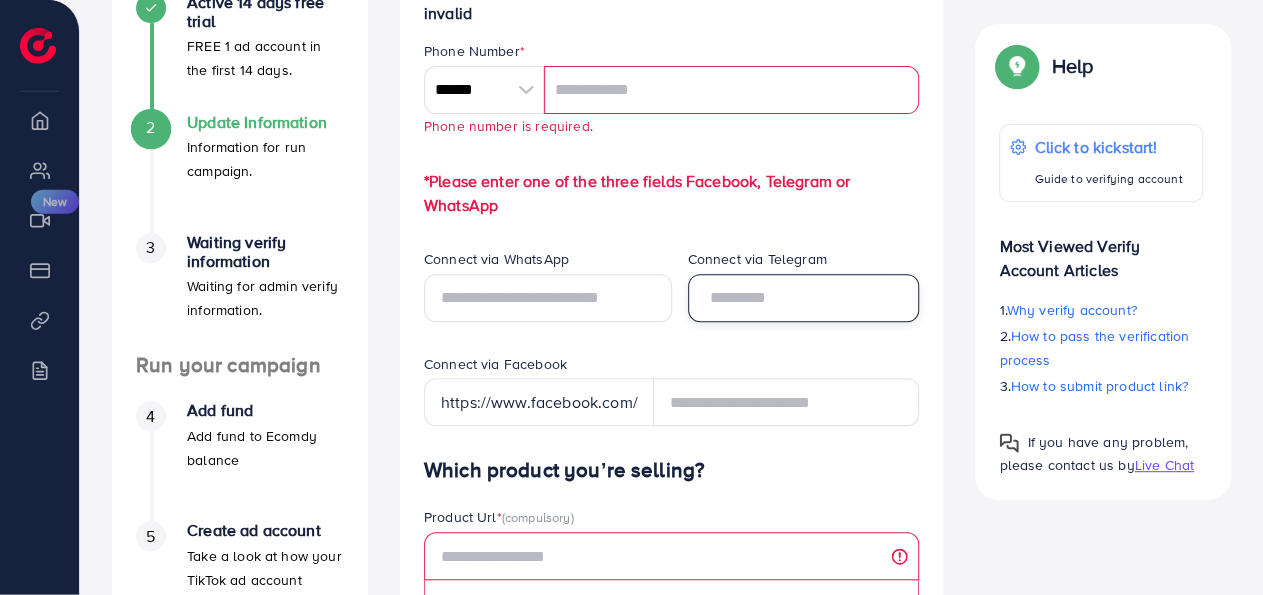 click at bounding box center (804, 298) 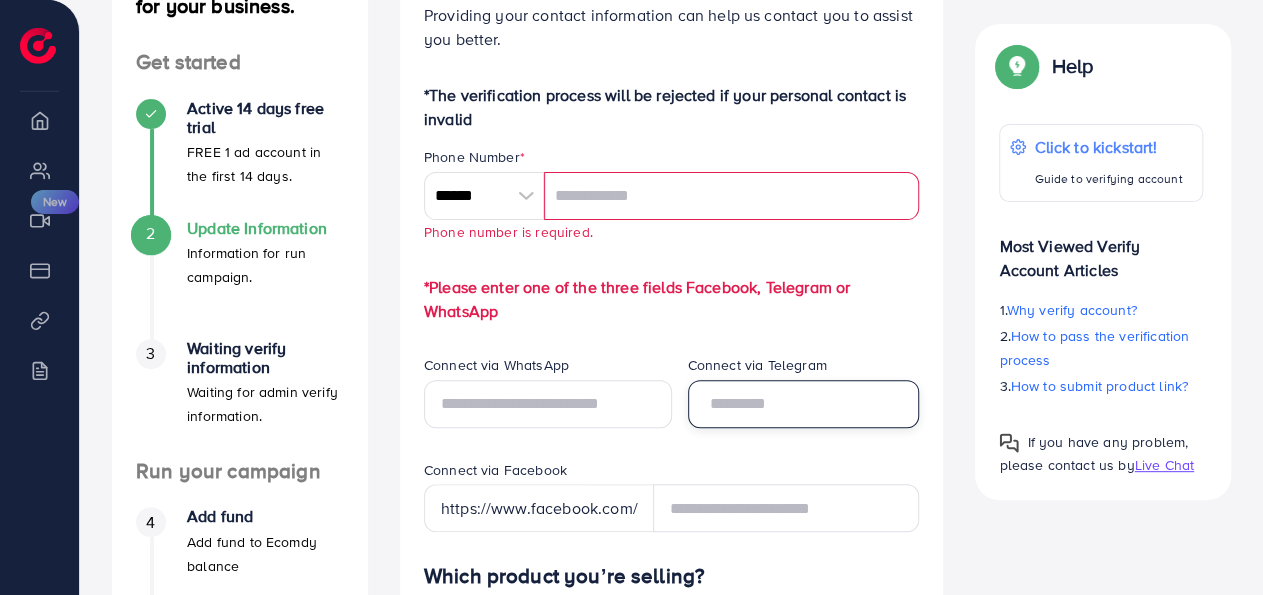scroll, scrollTop: 51, scrollLeft: 0, axis: vertical 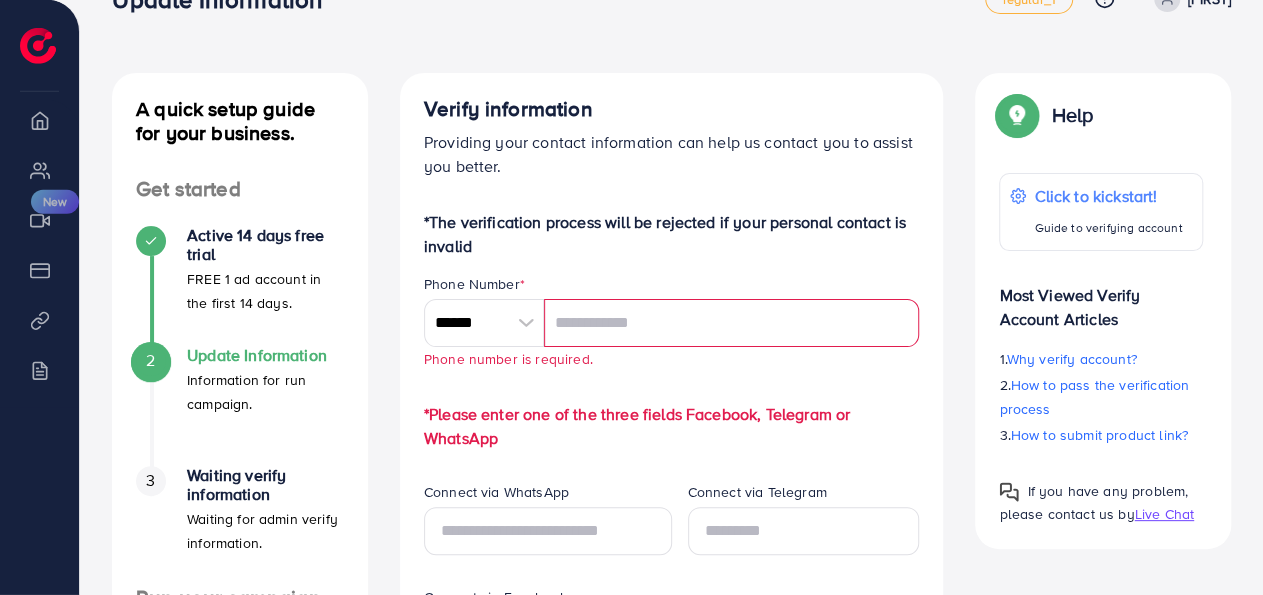 click on "A quick setup guide for your business.   Get started   Active 14 days free trial   FREE 1 ad account in the first 14 days.   2   Update Information   Information for run campaign.   3   Waiting verify information   Waiting for admin verify information.   Run your campaign   4   Add fund   Add fund to Ecomdy balance   5   Create ad account   Take a look at how your TikTok ad account works.  A quick setup guide for your business.  Update Information   Information for run campaign.   Verify information   Providing your contact information can help us contact you to assist you better.   *The verification process will be rejected if your personal contact is invalid   Phone Number  * ****** A B C D E F G H I J K L M N O P Q R S T U V W X Y Z search no result Afghanistan (‫افغانستان‬‎) +93 Albania (Shqipëri) +355 Algeria (‫الجزائر‬‎) +213 American Samoa +1684 Andorra +376 Angola +244 Anguilla +1264 Antigua and Barbuda +1268 Argentina +54 Armenia (Հայաստան) +374 Aruba +297 +61 +1" at bounding box center [671, 859] 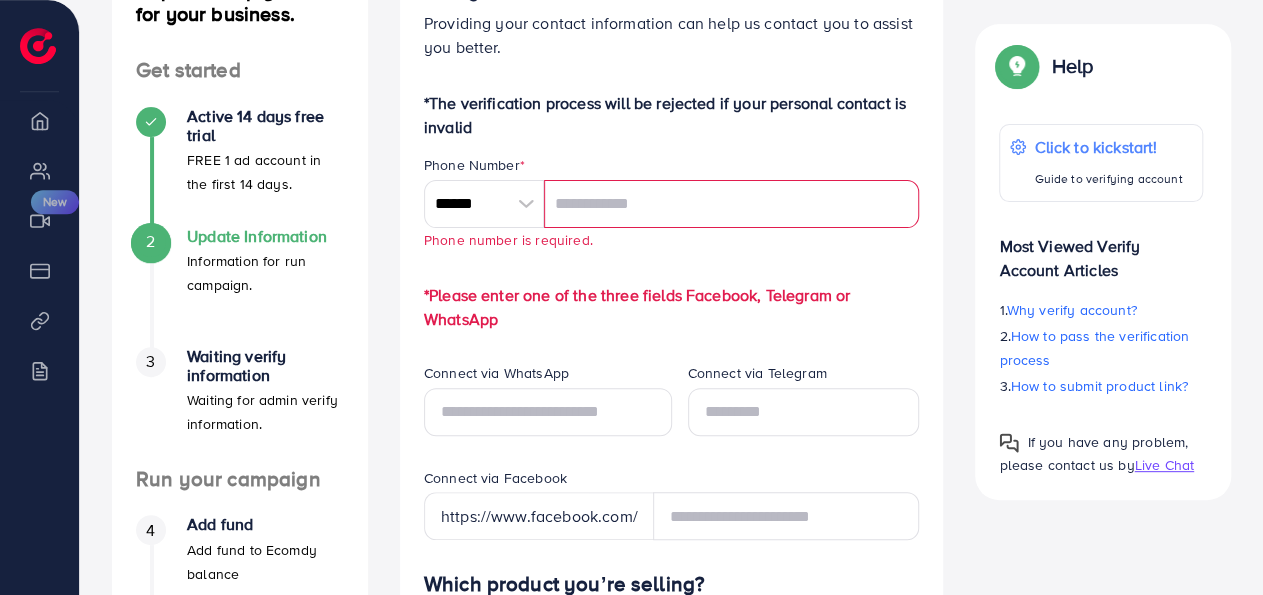 scroll, scrollTop: 0, scrollLeft: 0, axis: both 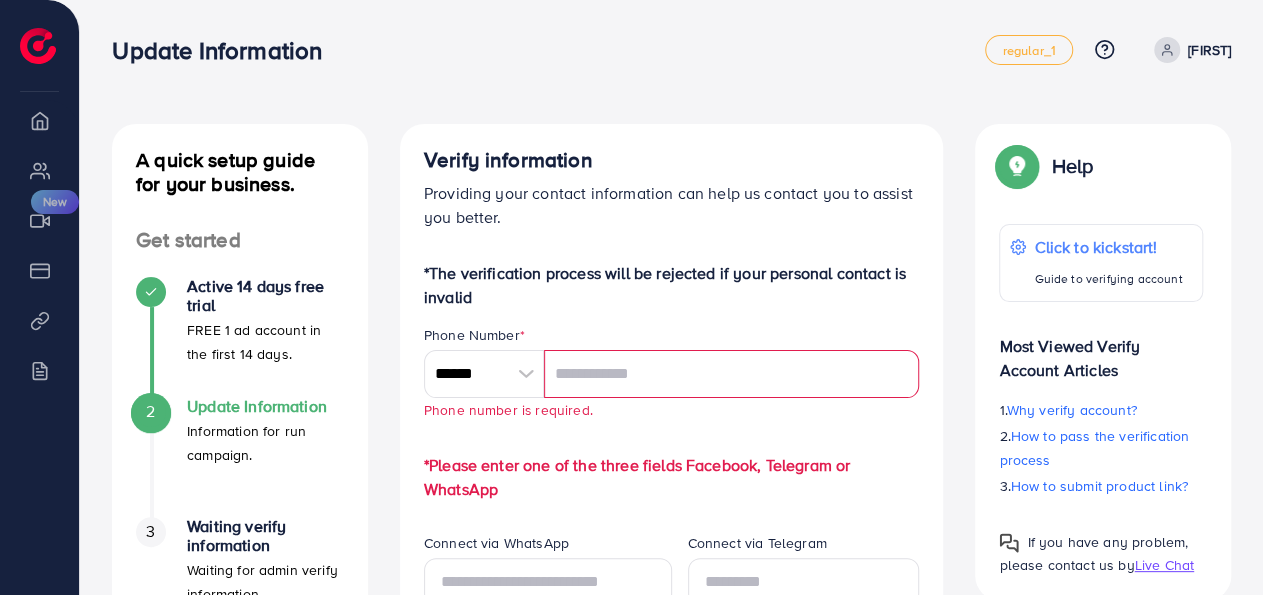 click at bounding box center (732, 374) 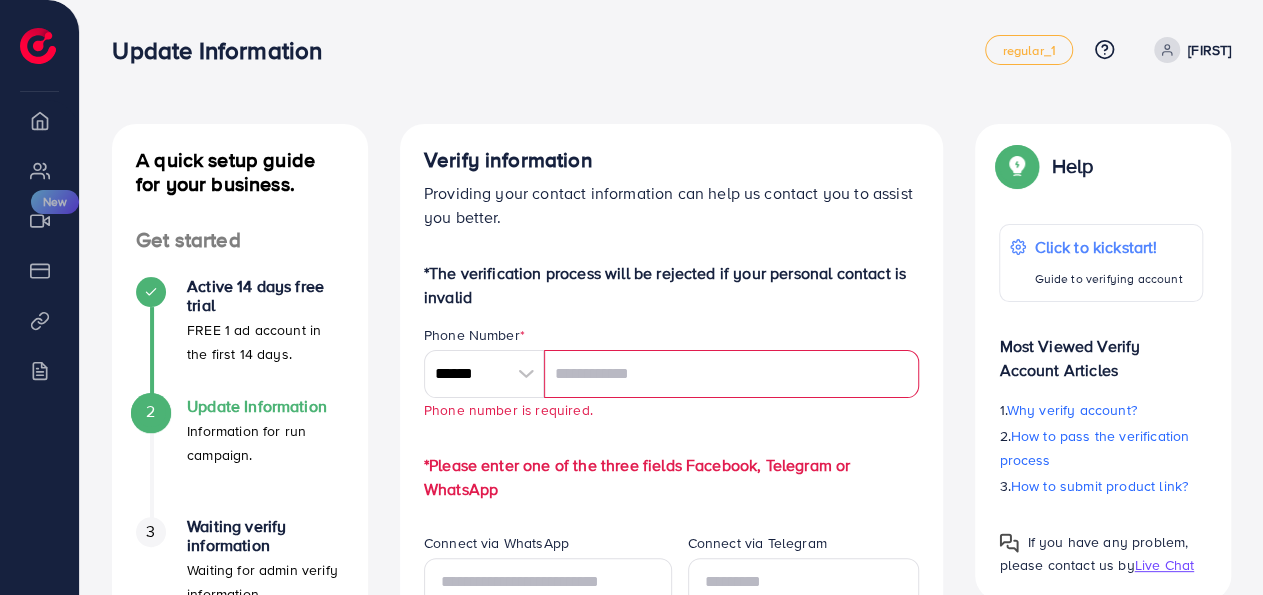 click at bounding box center [732, 374] 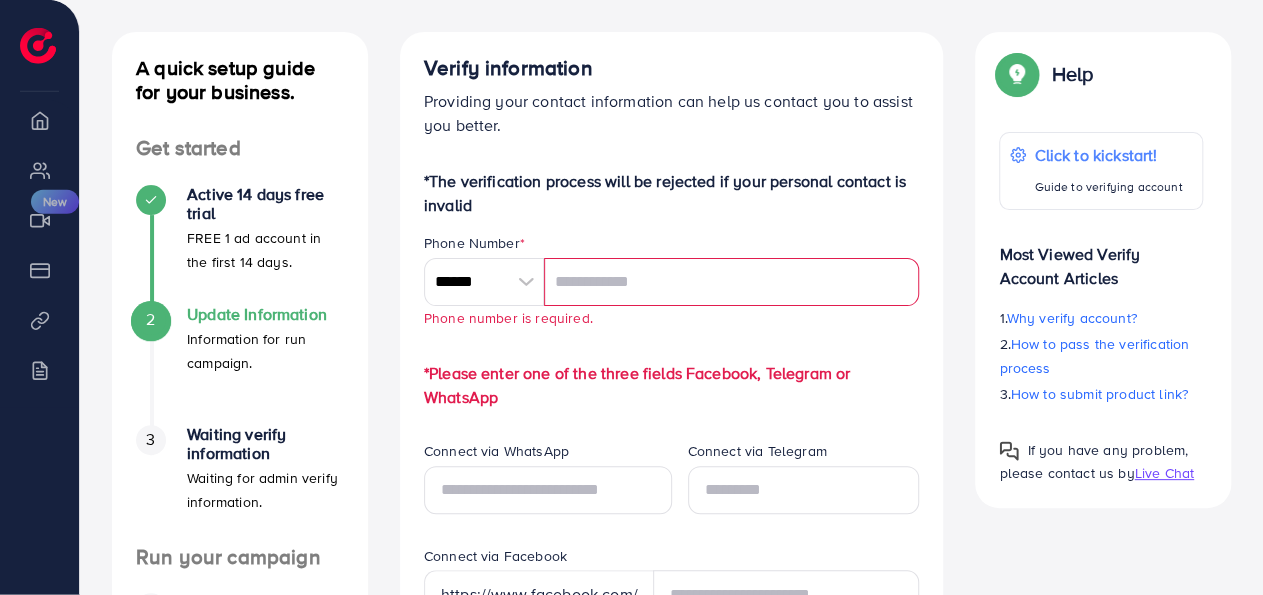 scroll, scrollTop: 94, scrollLeft: 0, axis: vertical 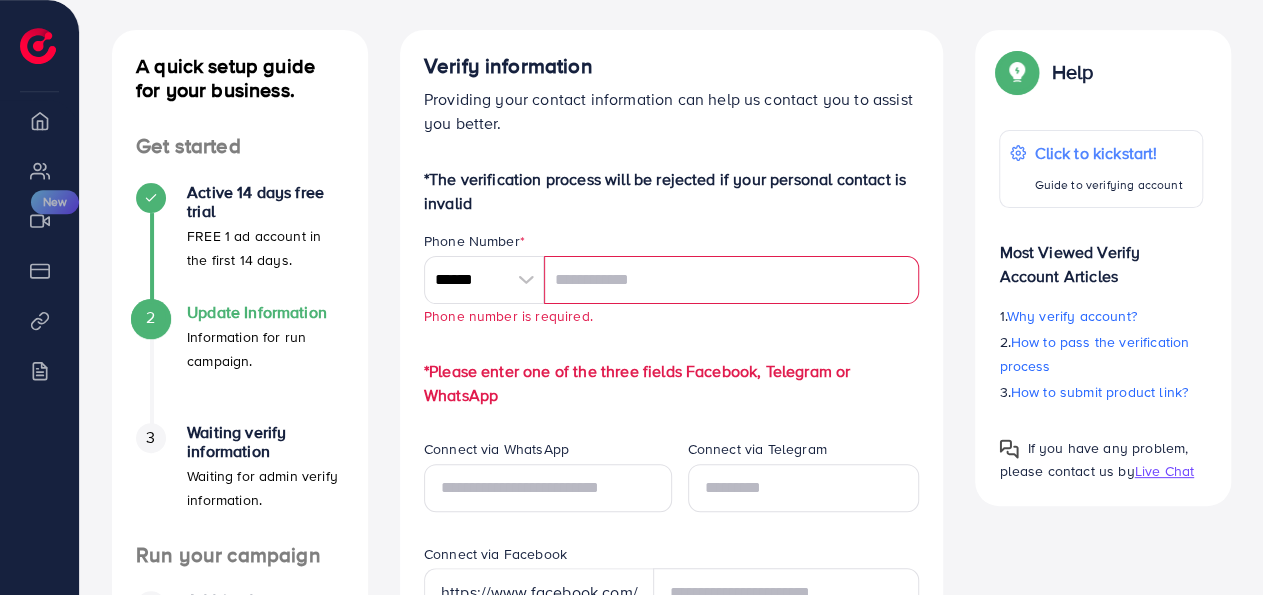 click on "*Please enter one of the three fields Facebook, Telegram or WhatsApp" at bounding box center (672, 383) 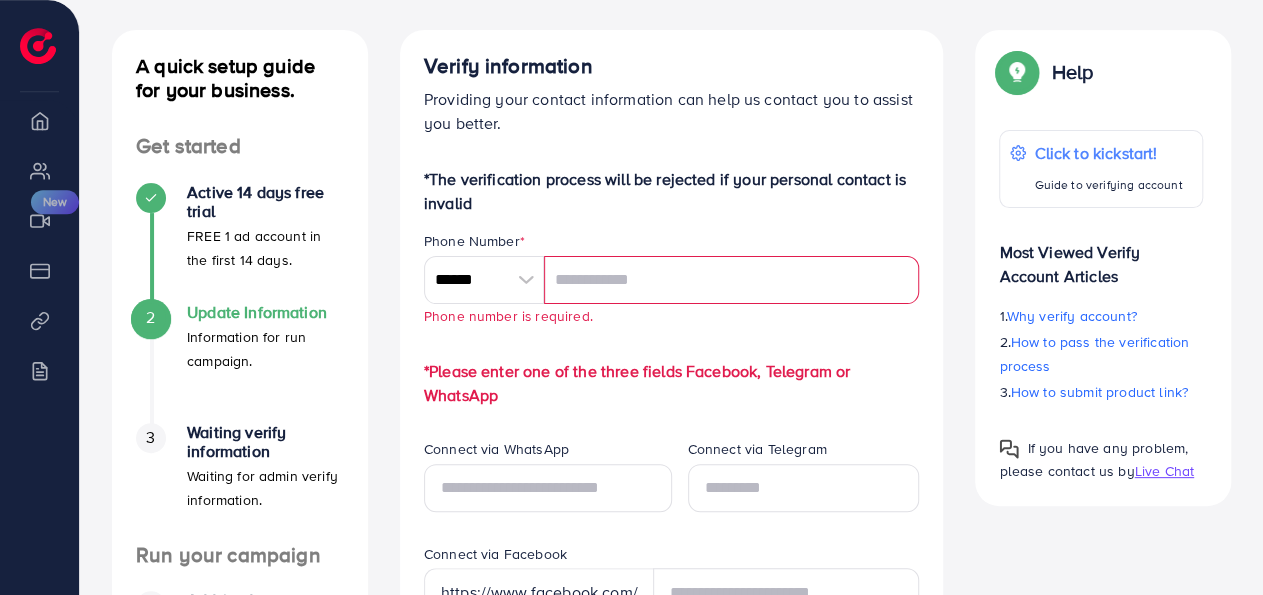 click at bounding box center [732, 280] 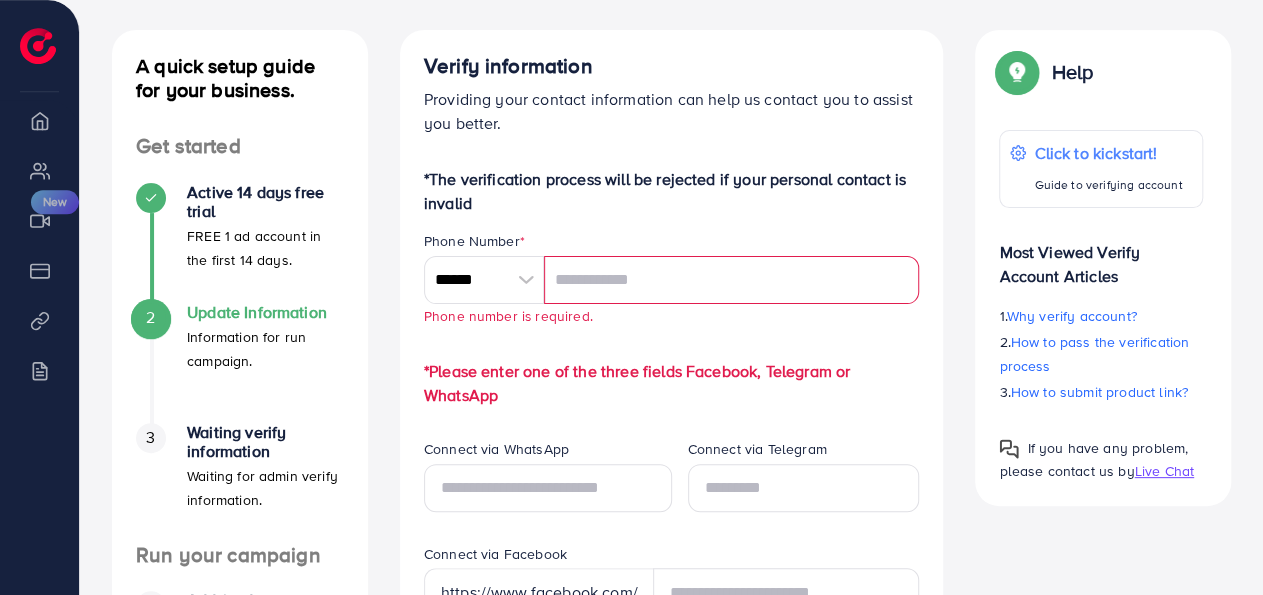 click at bounding box center (732, 280) 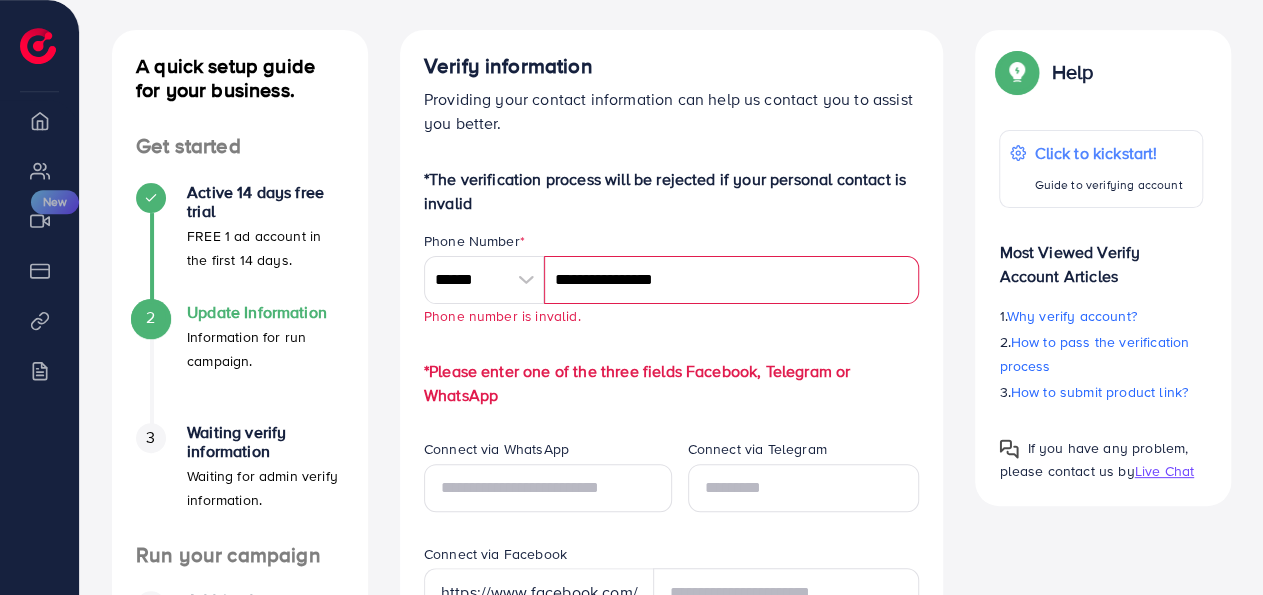 drag, startPoint x: 581, startPoint y: 280, endPoint x: 533, endPoint y: 281, distance: 48.010414 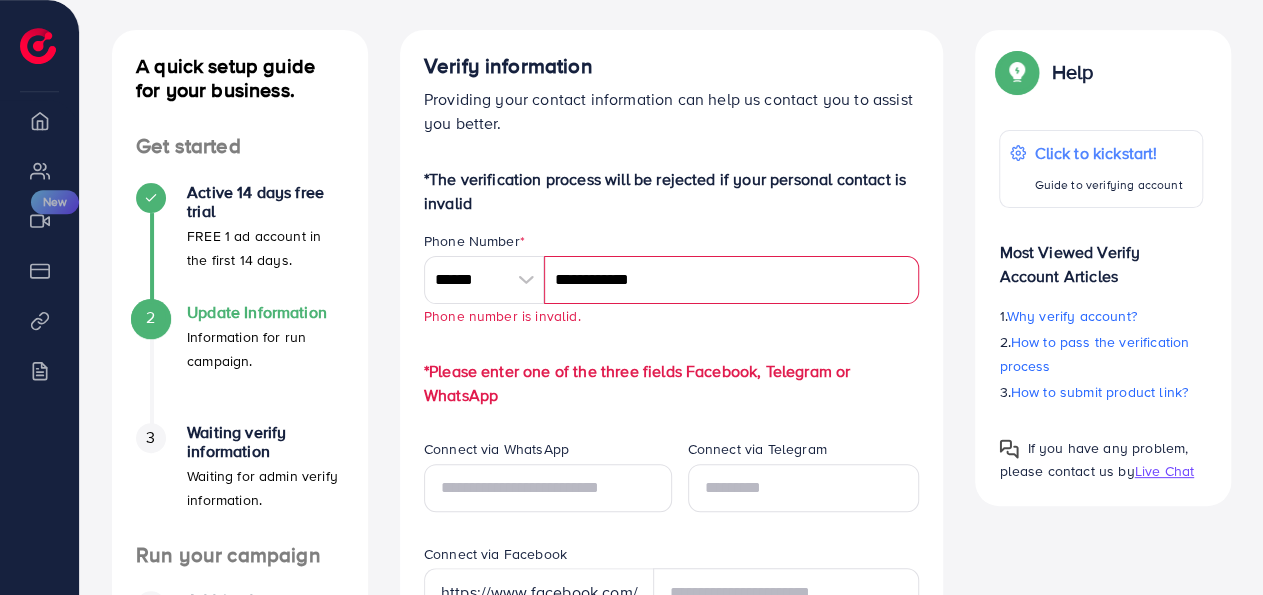 type on "**********" 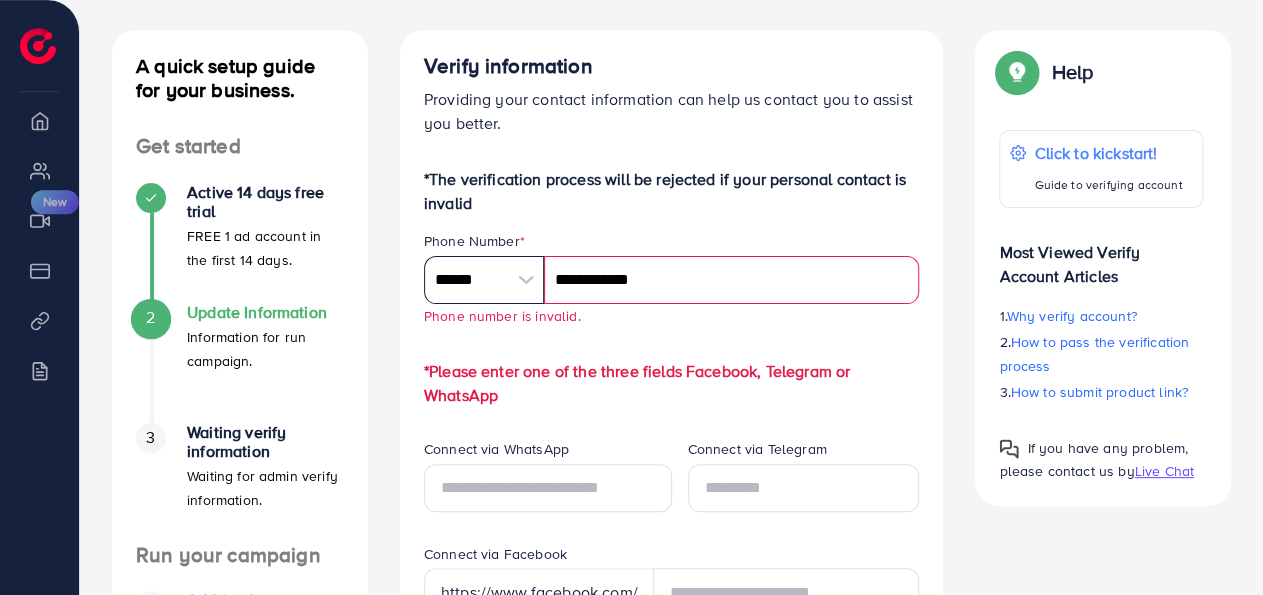 click on "******" at bounding box center [484, 280] 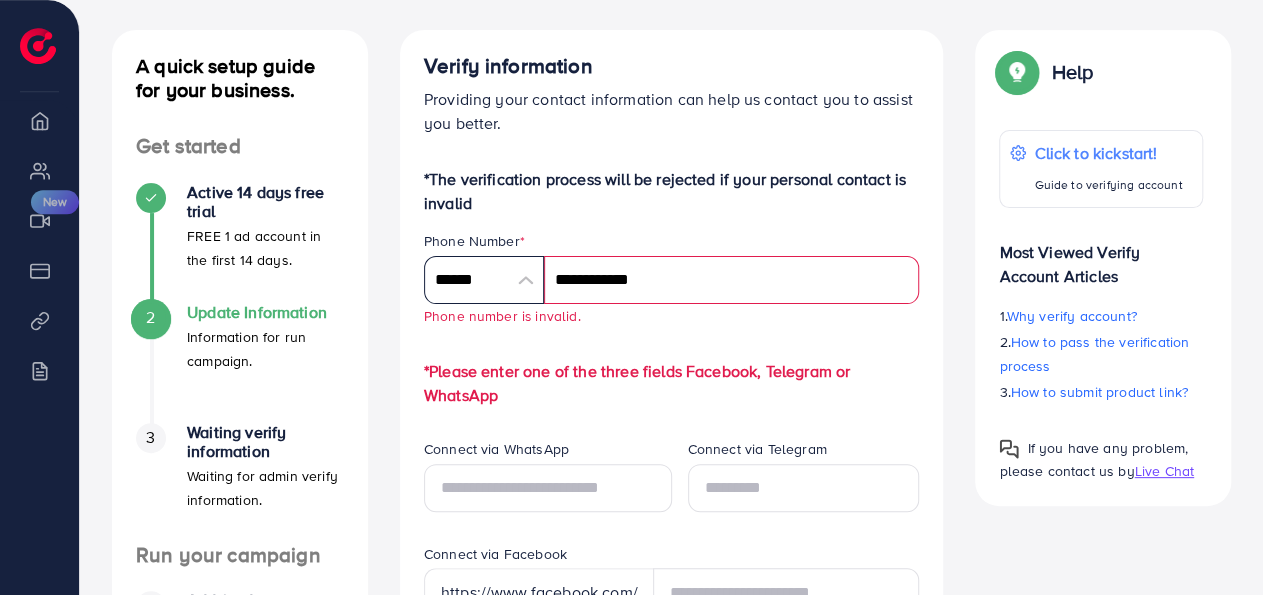 scroll, scrollTop: 9285, scrollLeft: 0, axis: vertical 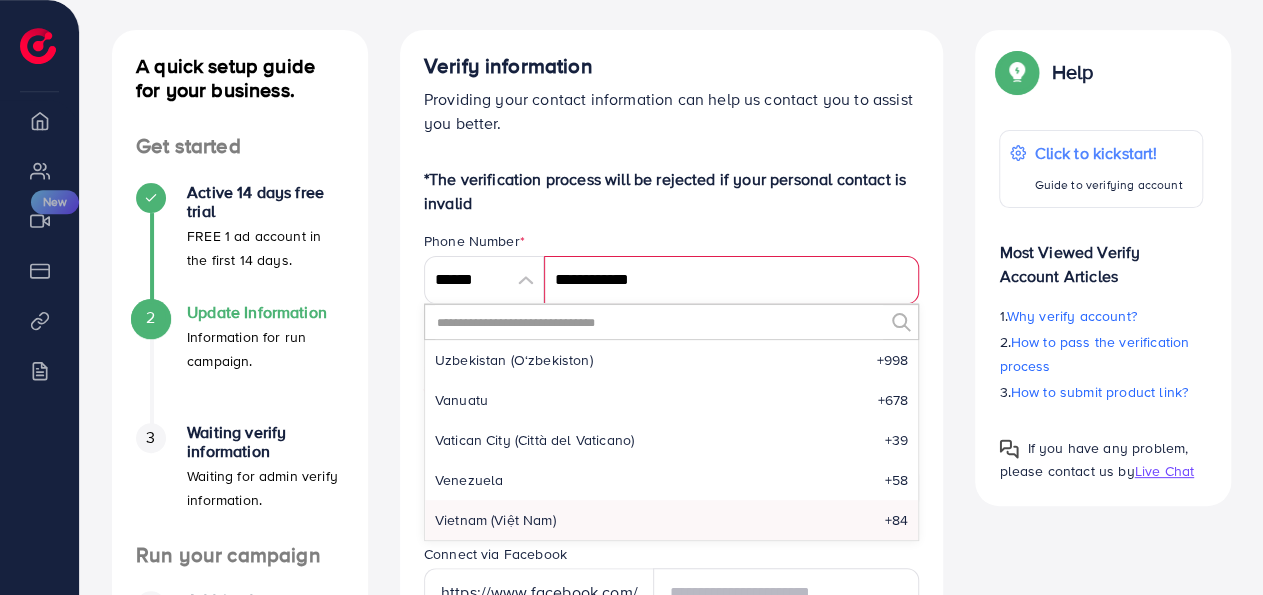 click at bounding box center (659, 322) 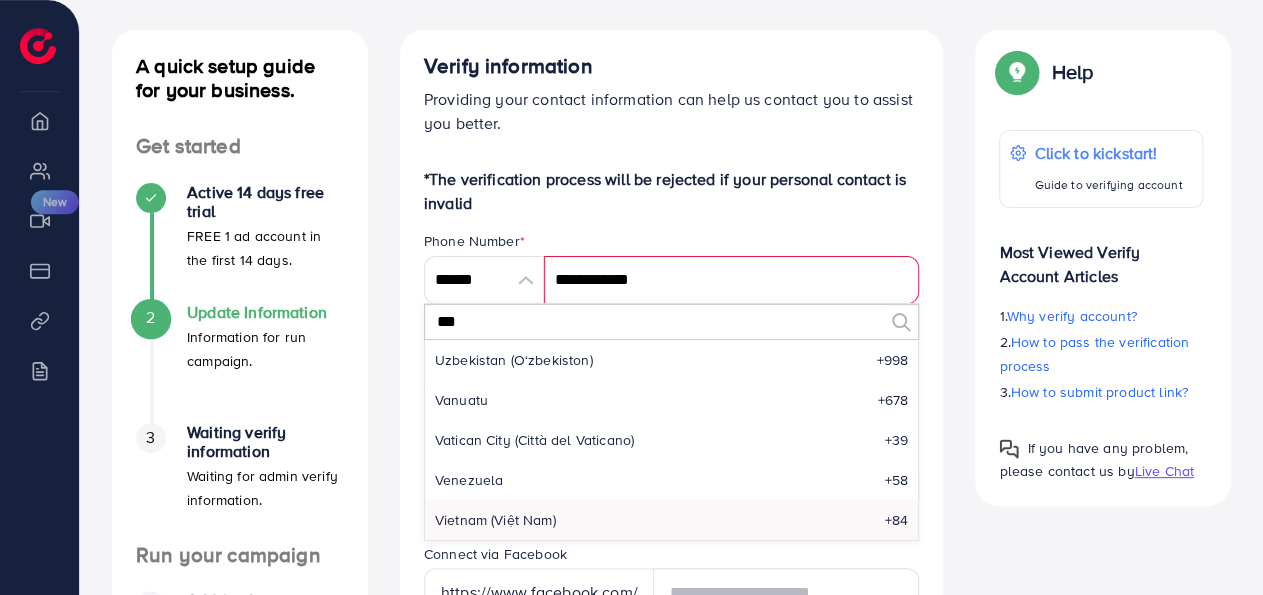 click on "***" at bounding box center [659, 322] 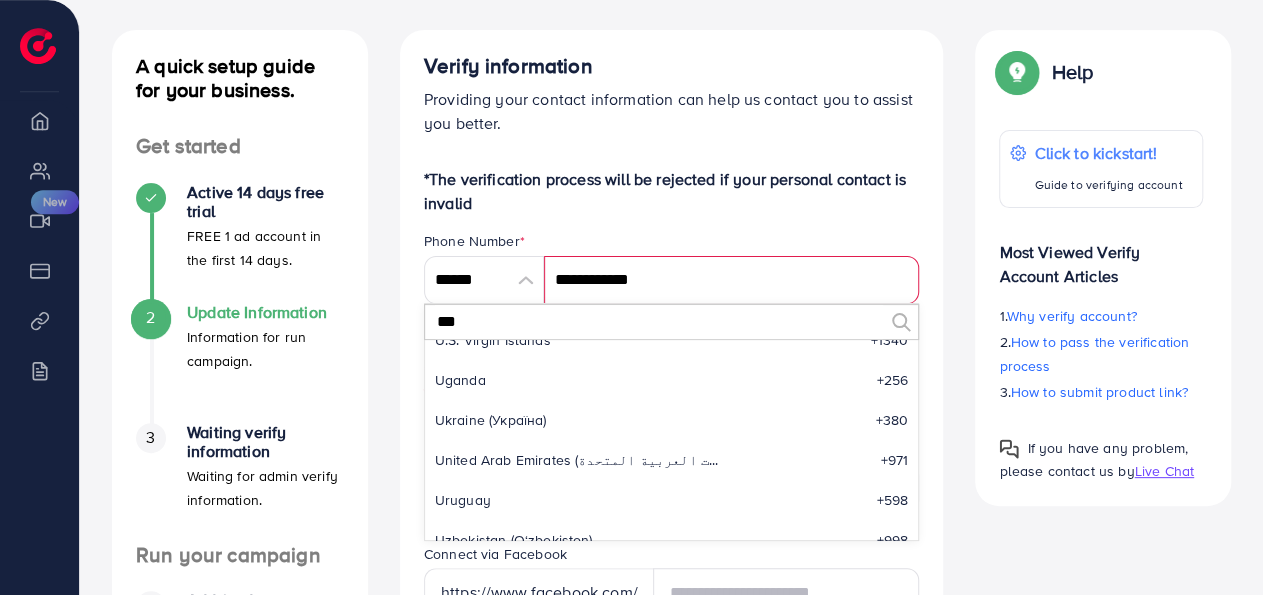click on "Connect via Telegram" at bounding box center [804, 491] 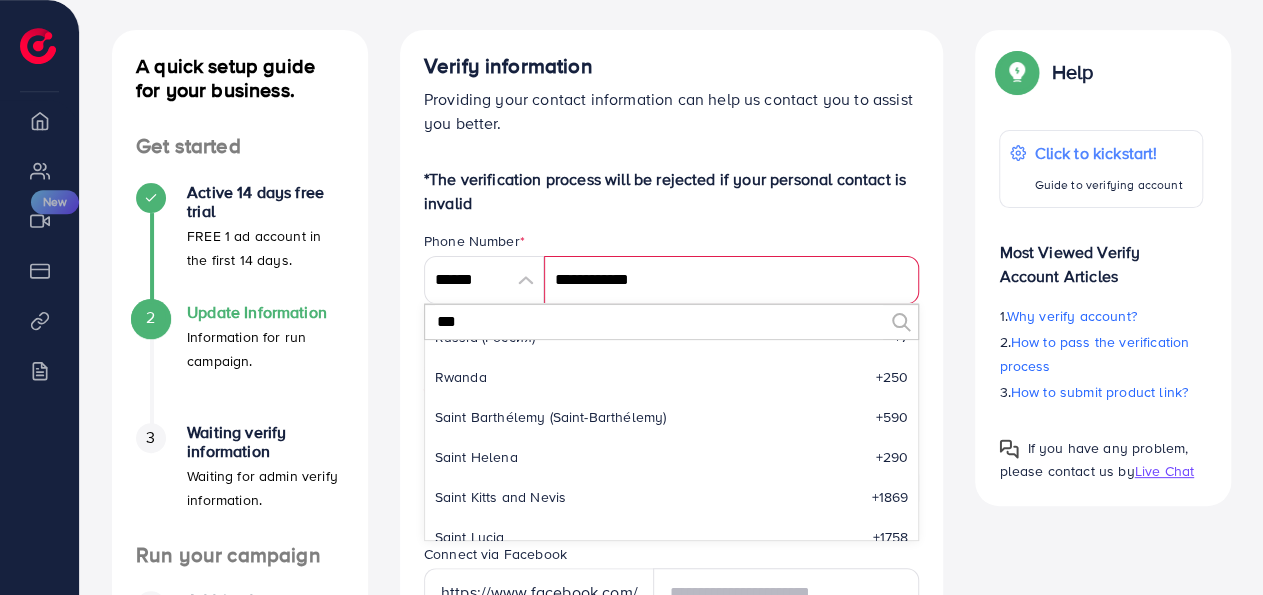 scroll, scrollTop: 6945, scrollLeft: 0, axis: vertical 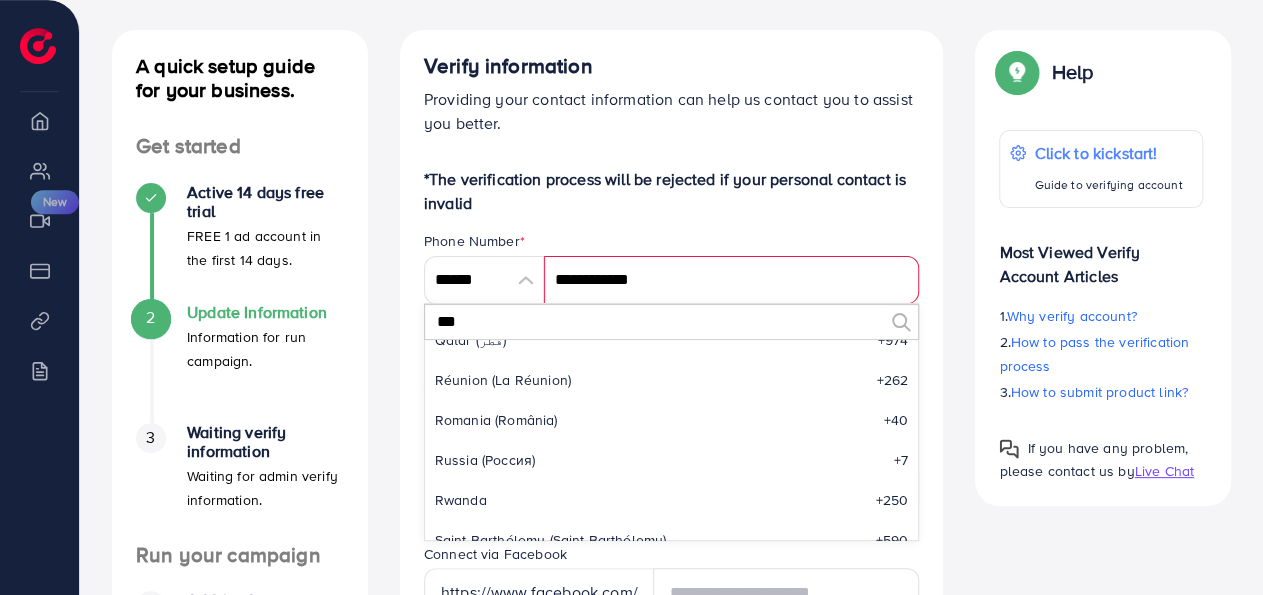 click on "***" at bounding box center (659, 322) 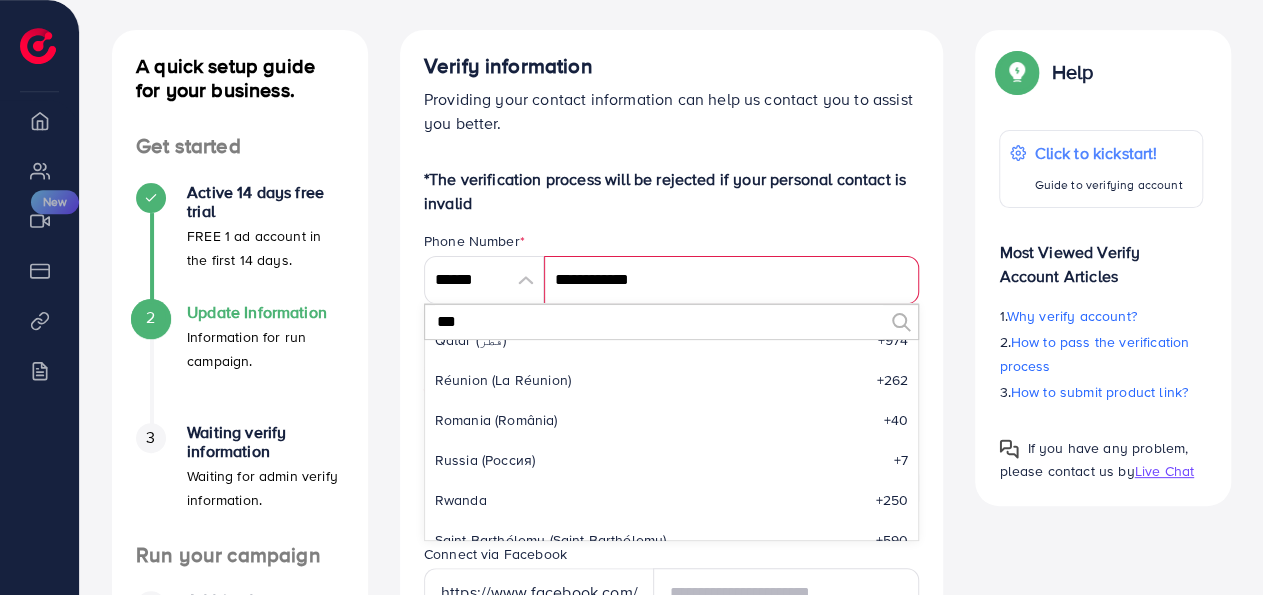 drag, startPoint x: 553, startPoint y: 319, endPoint x: 336, endPoint y: 299, distance: 217.91971 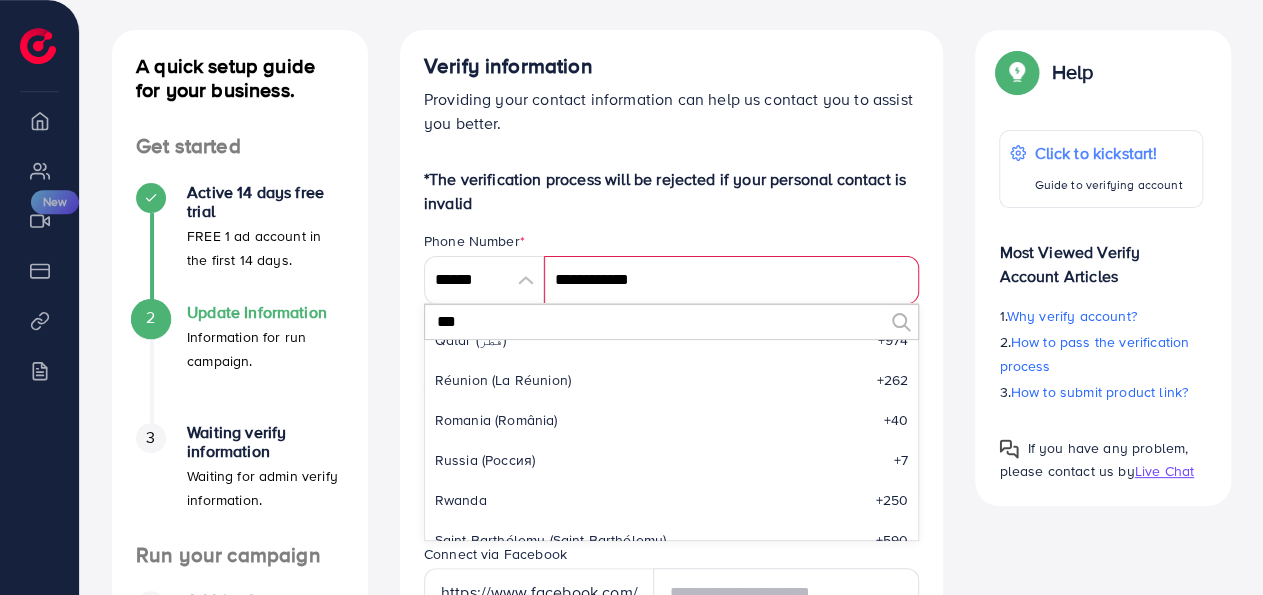 click on "***" at bounding box center [659, 322] 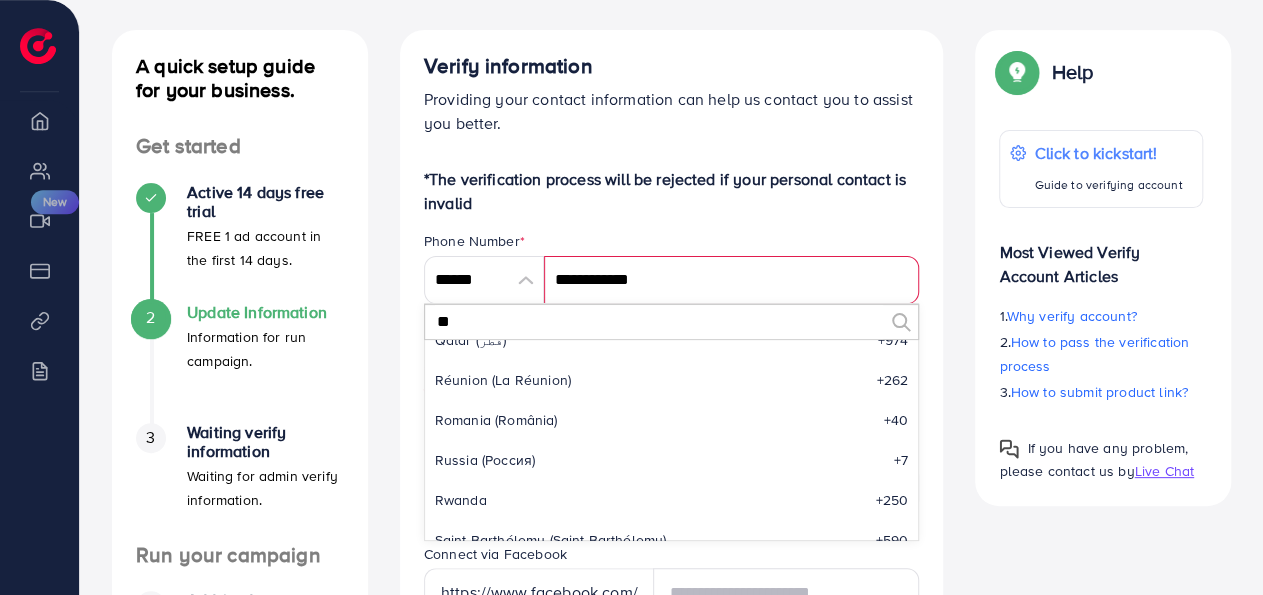 type on "**" 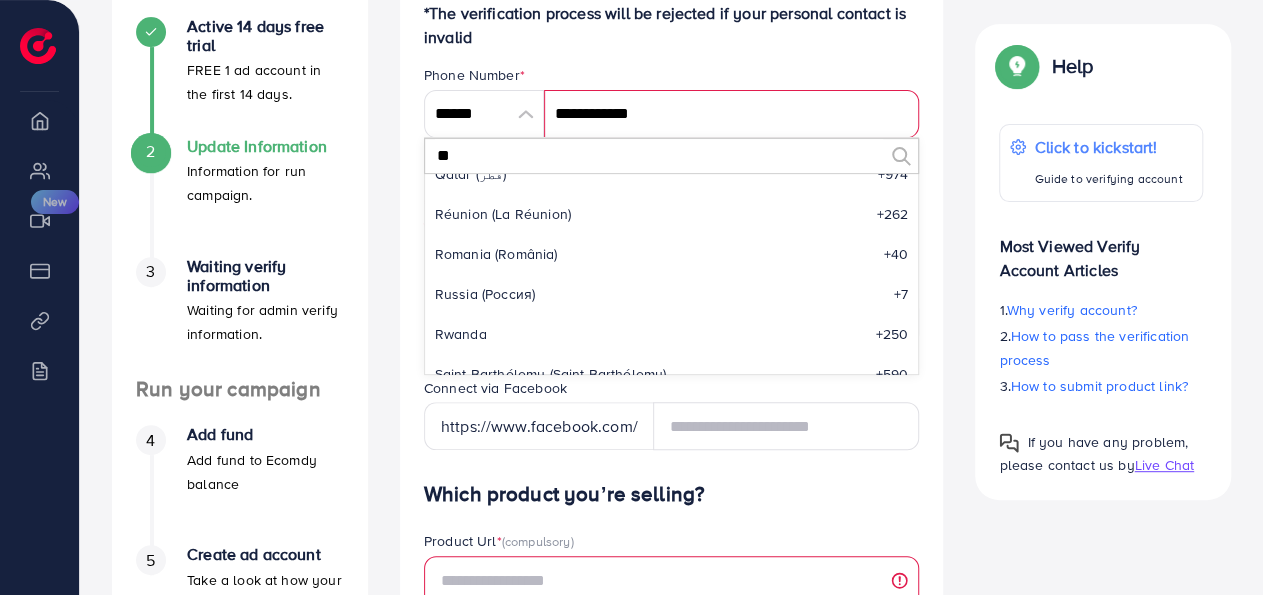 scroll, scrollTop: 260, scrollLeft: 0, axis: vertical 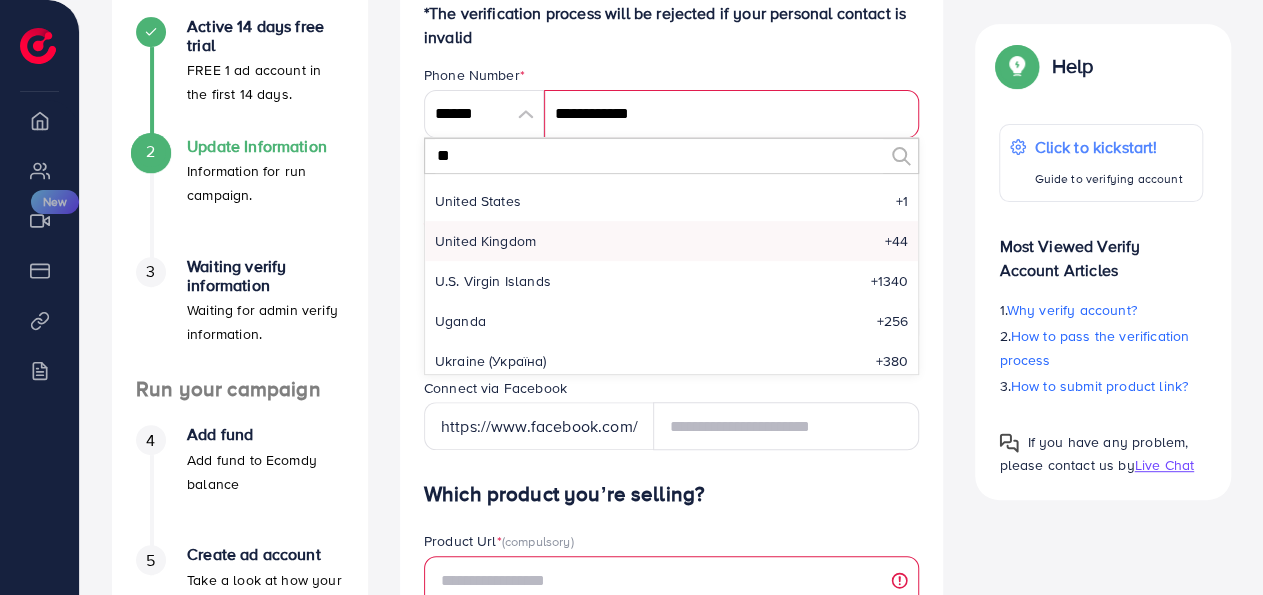 click on "United Kingdom +[PHONE]" at bounding box center (672, 241) 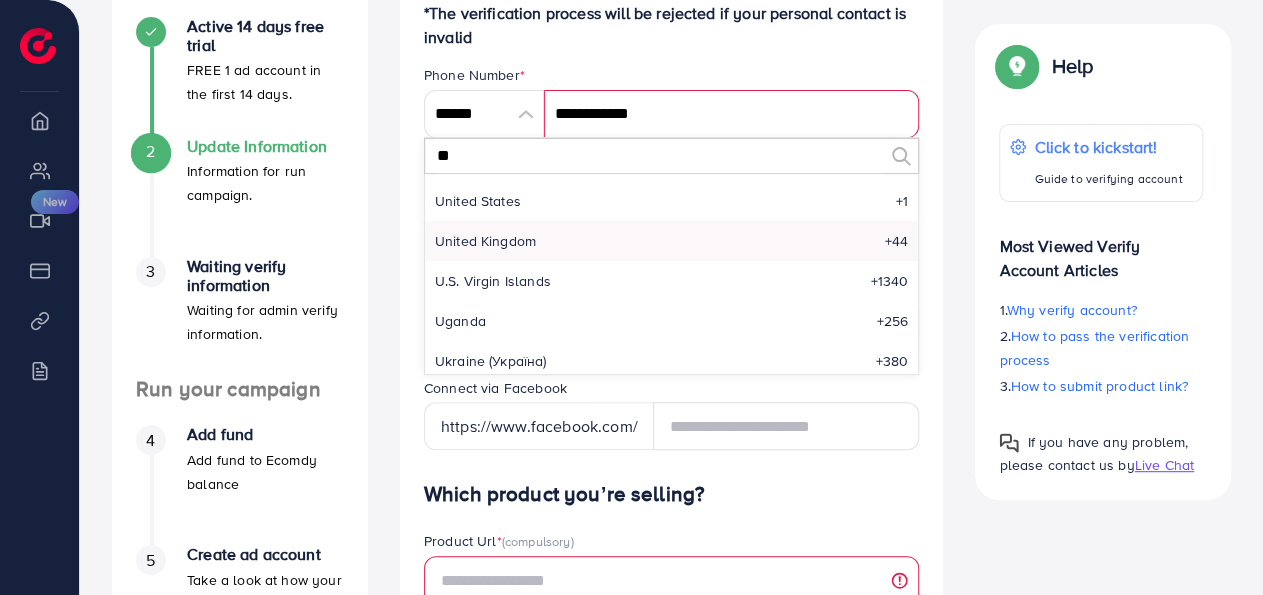 click on "United Kingdom +[PHONE]" at bounding box center (672, 241) 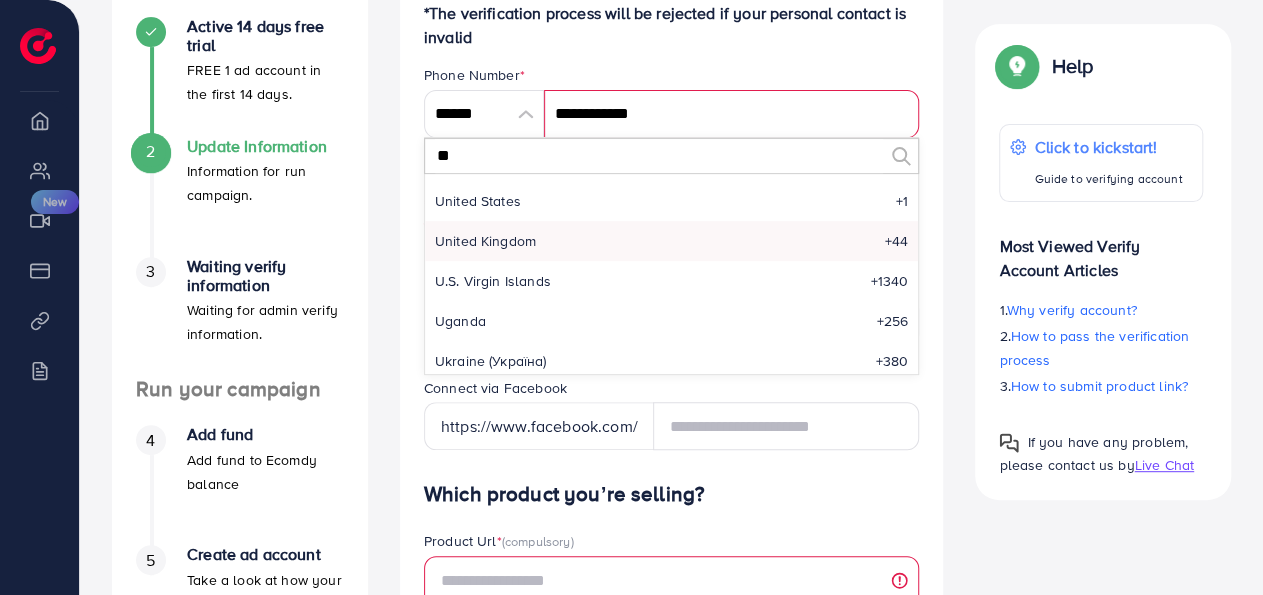 click on "United Kingdom +[PHONE]" at bounding box center [672, 241] 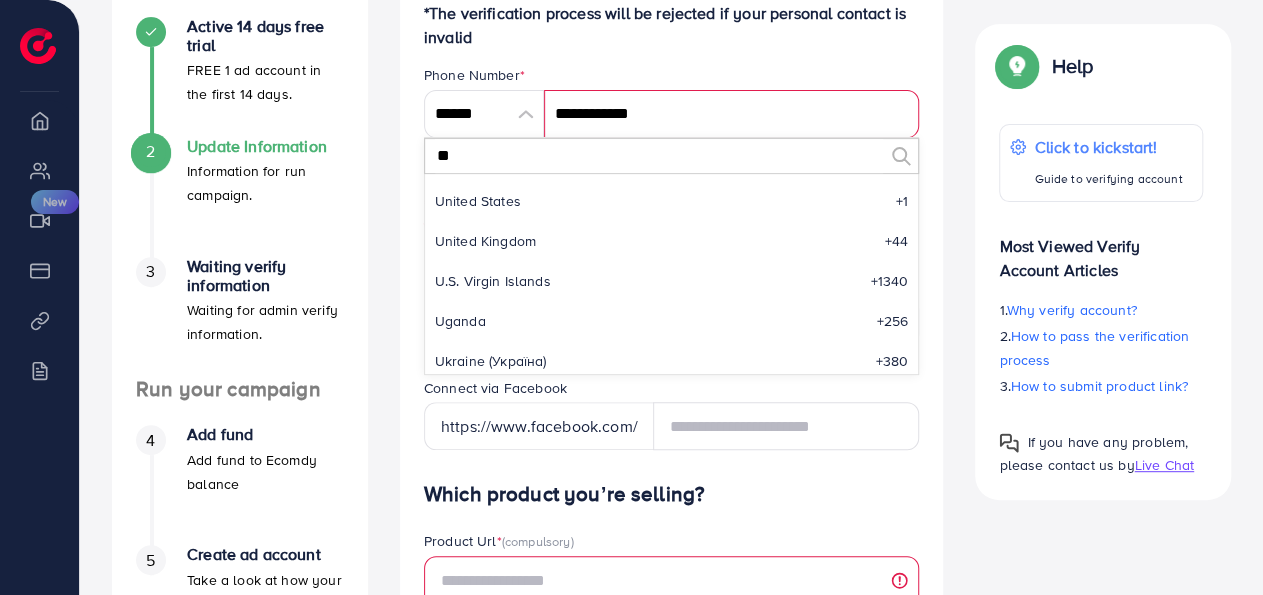 click at bounding box center (526, 114) 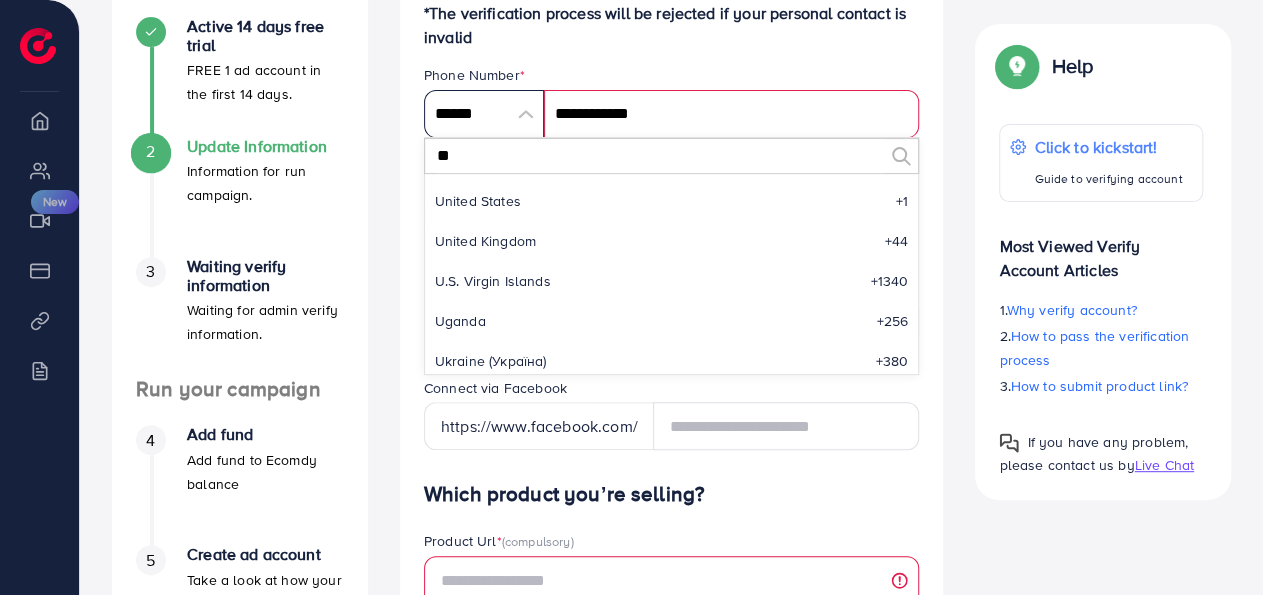 scroll, scrollTop: 9285, scrollLeft: 0, axis: vertical 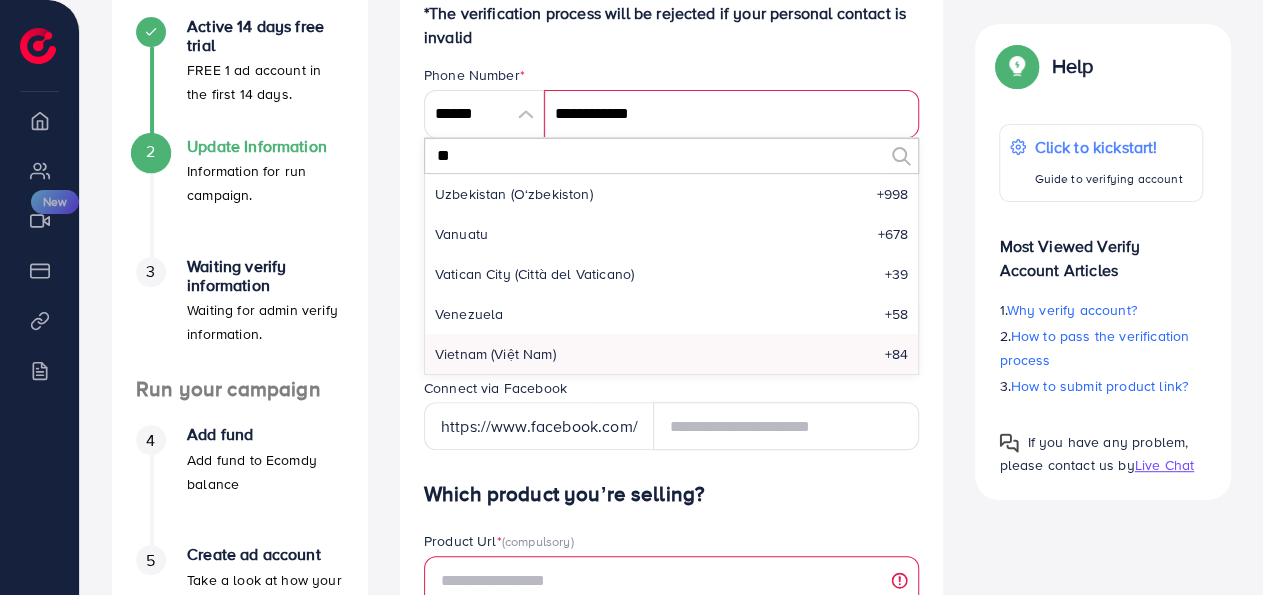 click on "Phone Number  *" at bounding box center (672, 77) 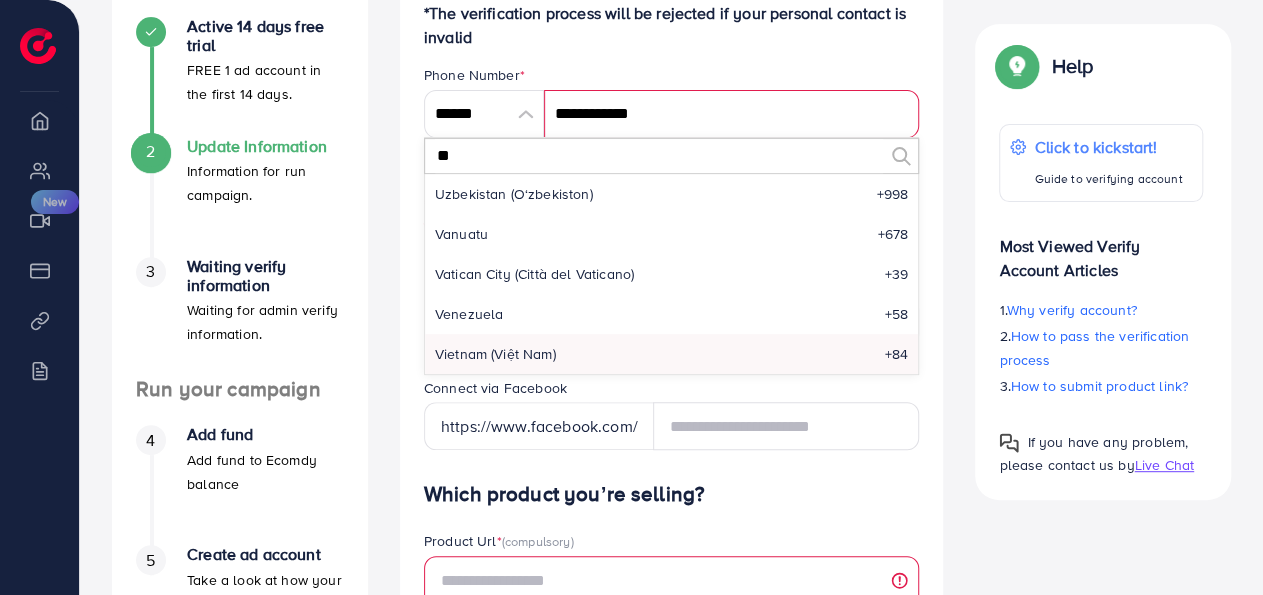 click on "Verify information   Providing your contact information can help us contact you to assist you better.   *The verification process will be rejected if your personal contact is invalid   Phone Number  * ****** ** A B C D E F G H I J K L M N O P Q R S T U V W X Y Z search no result Afghanistan (‫افغانستان‬‎) +93 Albania (Shqipëri) +355 Algeria (‫الجزائر‬‎) +213 American Samoa +1684 Andorra +376 Angola +244 Anguilla +1264 Antigua and Barbuda +1268 Argentina +54 Armenia (Հայաստան) +374 Aruba +297 Australia +61 Austria (Österreich) +43 Azerbaijan (Azərbaycan) +994 Bahamas +1242 Bahrain (‫البحرين‬‎) +973 Bangladesh (বাংলাদেশ) +880 Barbados +1246 Belarus (Беларусь) +375 Belgium (België) +32 Belize +501 Benin (Bénin) +229 Bermuda +1441 Bhutan (འབྲུག) +975 Bolivia +591 Bosnia and Herzegovina (Босна и Херцеговина) +387 Botswana +267 Brazil (Brasil) +55 British Indian Ocean Territory +246 British Virgin Islands +1284" at bounding box center (672, 696) 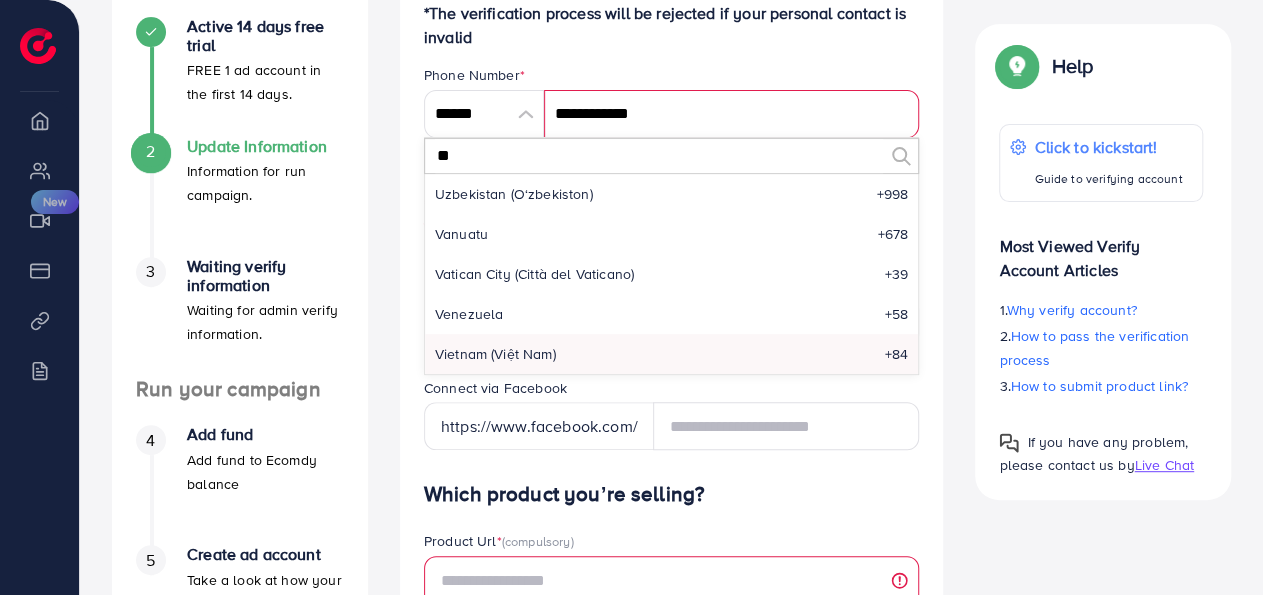 click on "Vietnam (Việt Nam) +84" at bounding box center (672, 354) 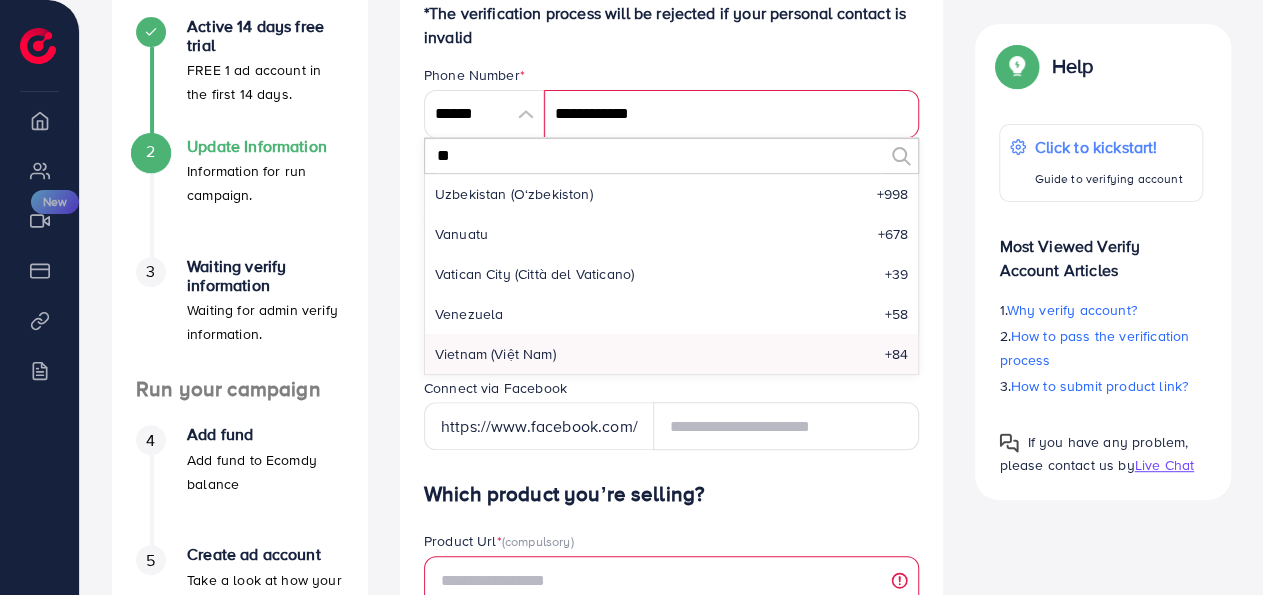click on "Verify information   Providing your contact information can help us contact you to assist you better.   *The verification process will be rejected if your personal contact is invalid   Phone Number  * ****** ** A B C D E F G H I J K L M N O P Q R S T U V W X Y Z search no result Afghanistan (‫افغانستان‬‎) +93 Albania (Shqipëri) +355 Algeria (‫الجزائر‬‎) +213 American Samoa +1684 Andorra +376 Angola +244 Anguilla +1264 Antigua and Barbuda +1268 Argentina +54 Armenia (Հայաստան) +374 Aruba +297 Australia +61 Austria (Österreich) +43 Azerbaijan (Azərbaycan) +994 Bahamas +1242 Bahrain (‫البحرين‬‎) +973 Bangladesh (বাংলাদেশ) +880 Barbados +1246 Belarus (Беларусь) +375 Belgium (België) +32 Belize +501 Benin (Bénin) +229 Bermuda +1441 Bhutan (འབྲུག) +975 Bolivia +591 Bosnia and Herzegovina (Босна и Херцеговина) +387 Botswana +267 Brazil (Brasil) +55 British Indian Ocean Territory +246 British Virgin Islands +1284" at bounding box center (672, 696) 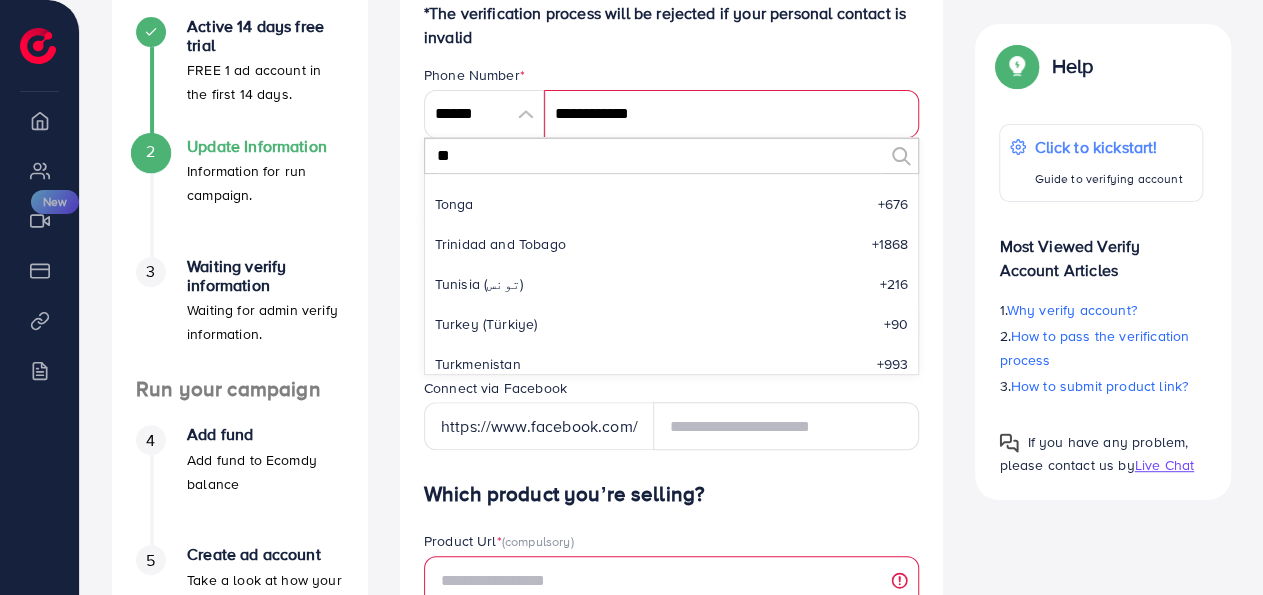scroll, scrollTop: 8663, scrollLeft: 0, axis: vertical 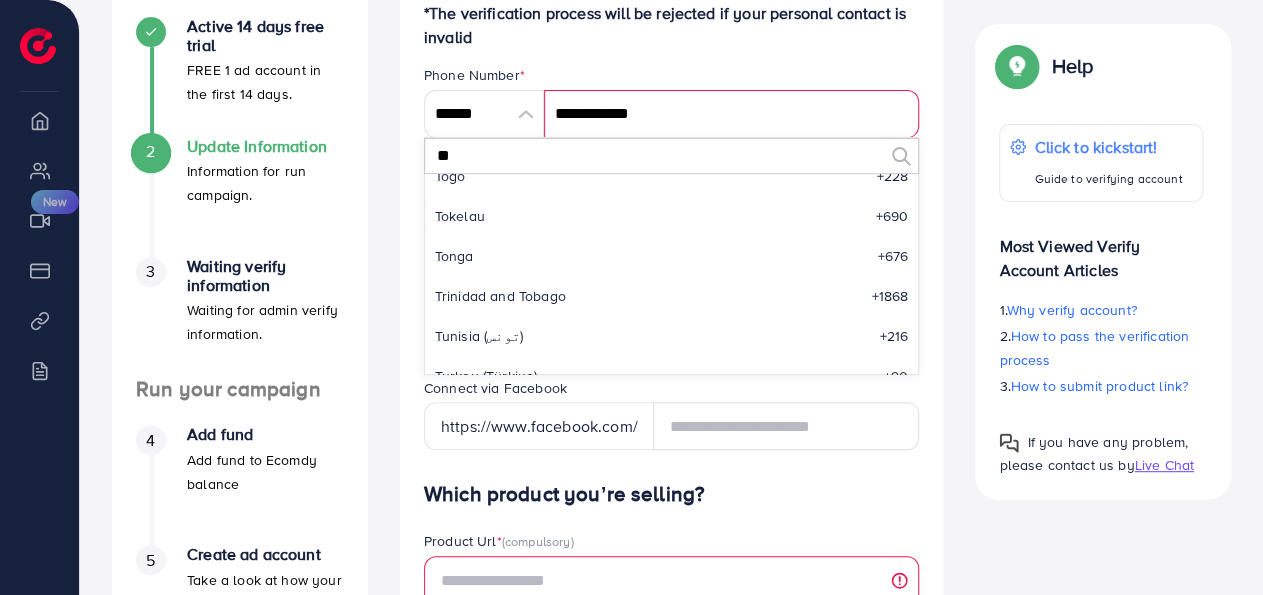 drag, startPoint x: 677, startPoint y: 97, endPoint x: 533, endPoint y: 101, distance: 144.05554 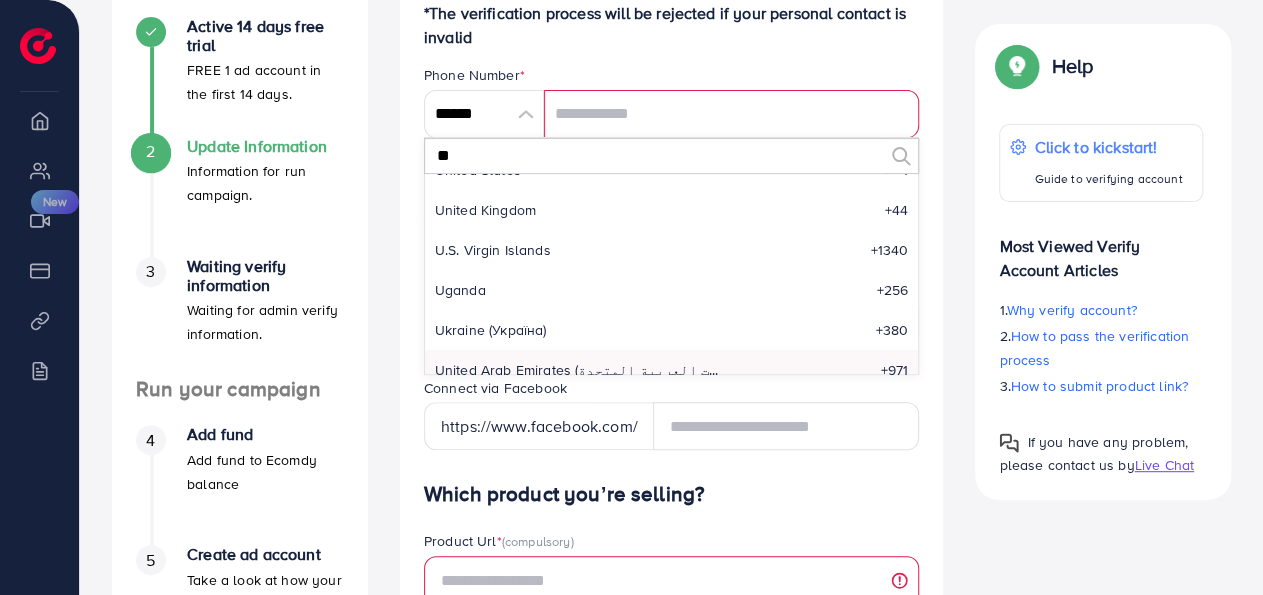 scroll, scrollTop: 8995, scrollLeft: 0, axis: vertical 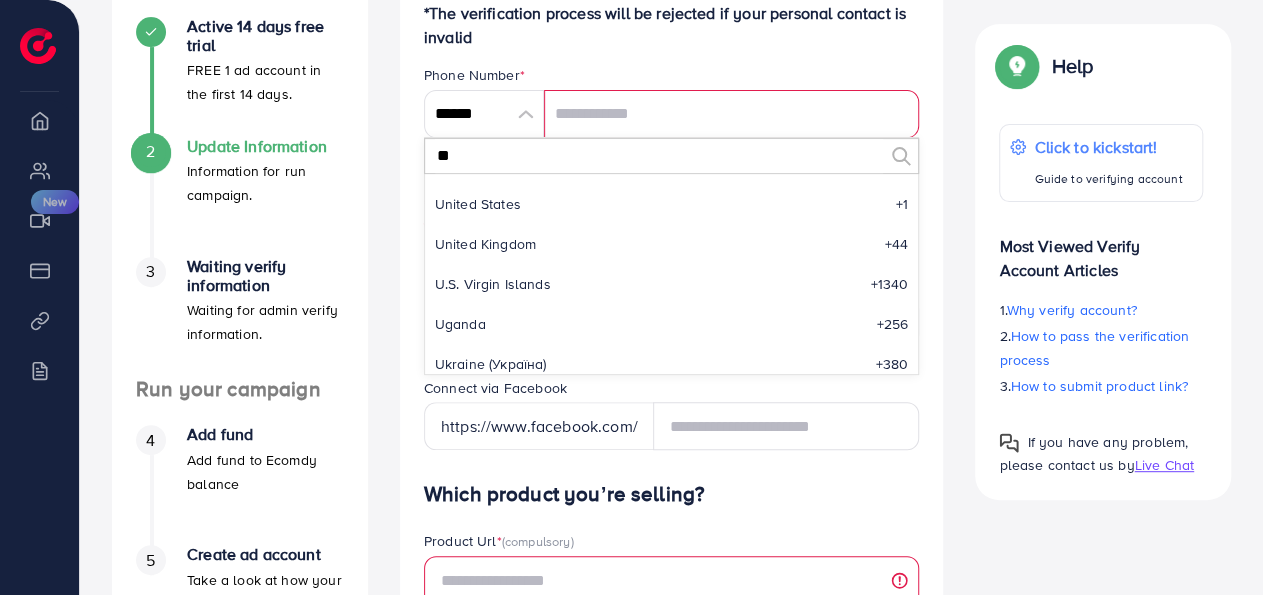type 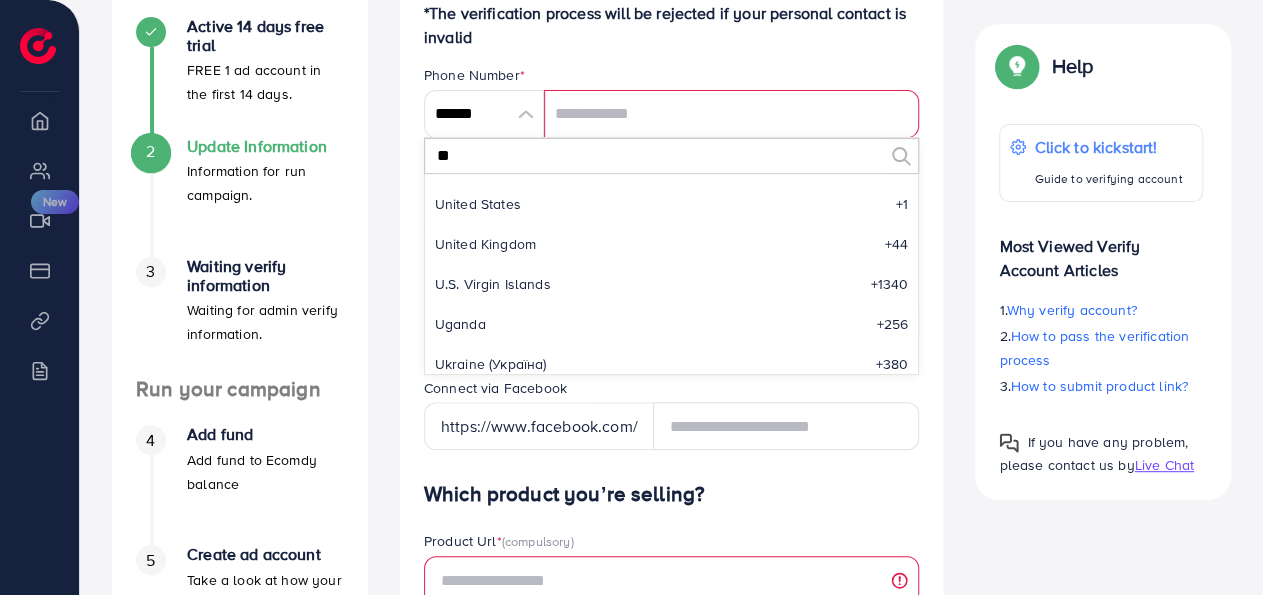 click on "United Kingdom +[PHONE]" at bounding box center (672, 244) 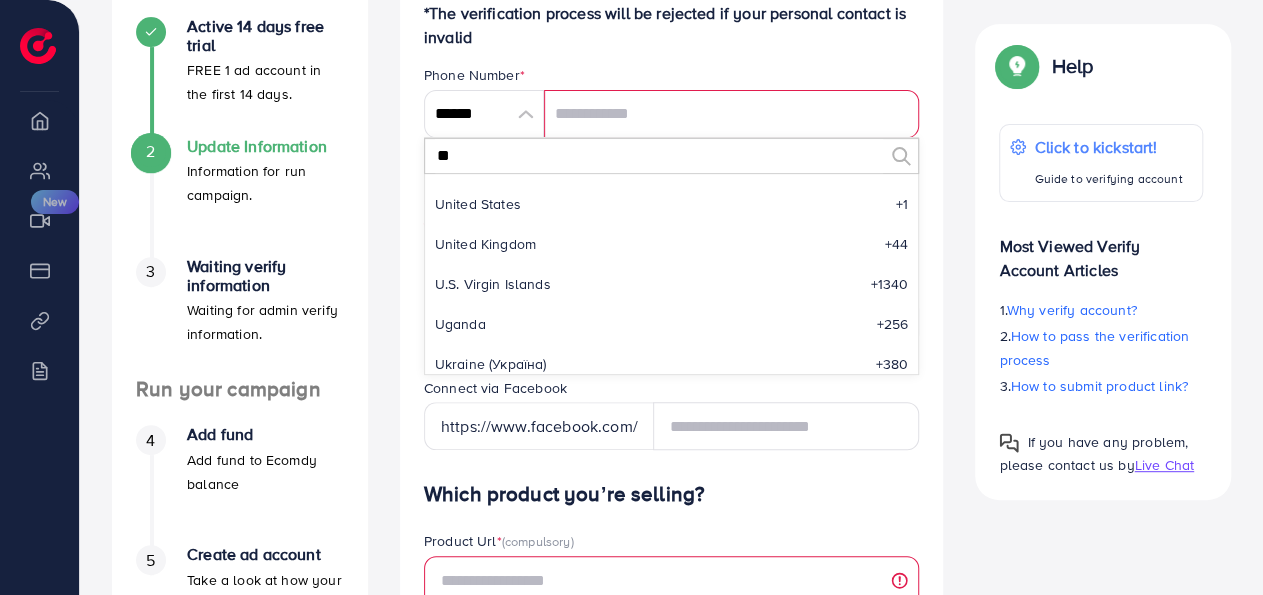 click on "*The verification process will be rejected if your personal contact is invalid" at bounding box center [672, 25] 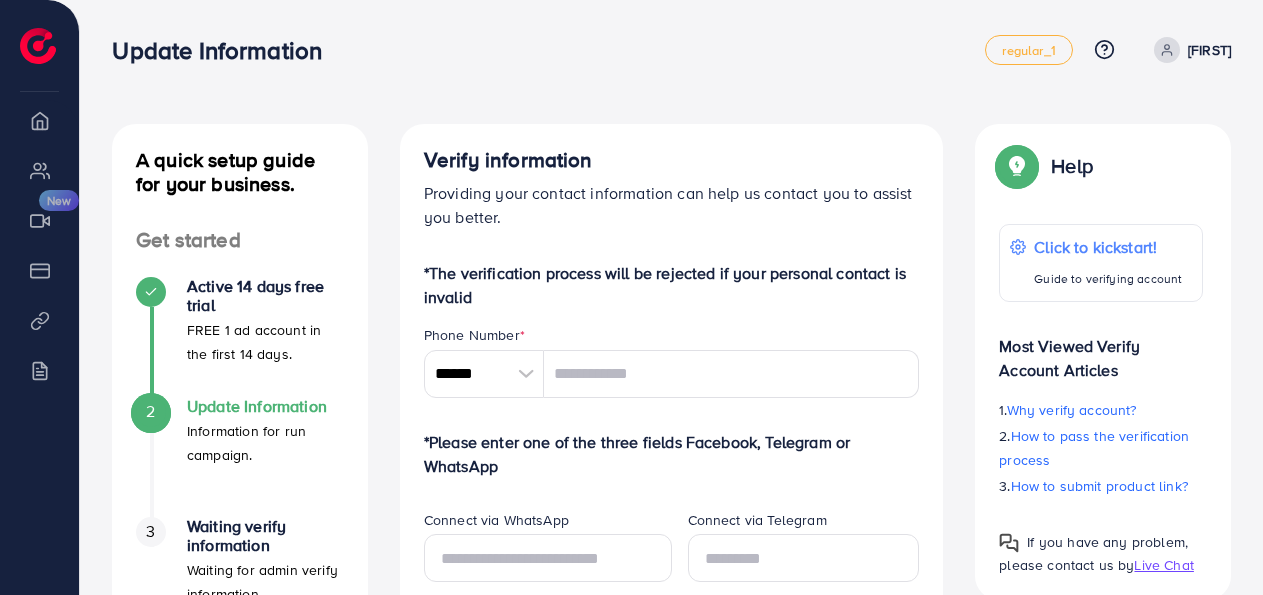 scroll, scrollTop: 0, scrollLeft: 0, axis: both 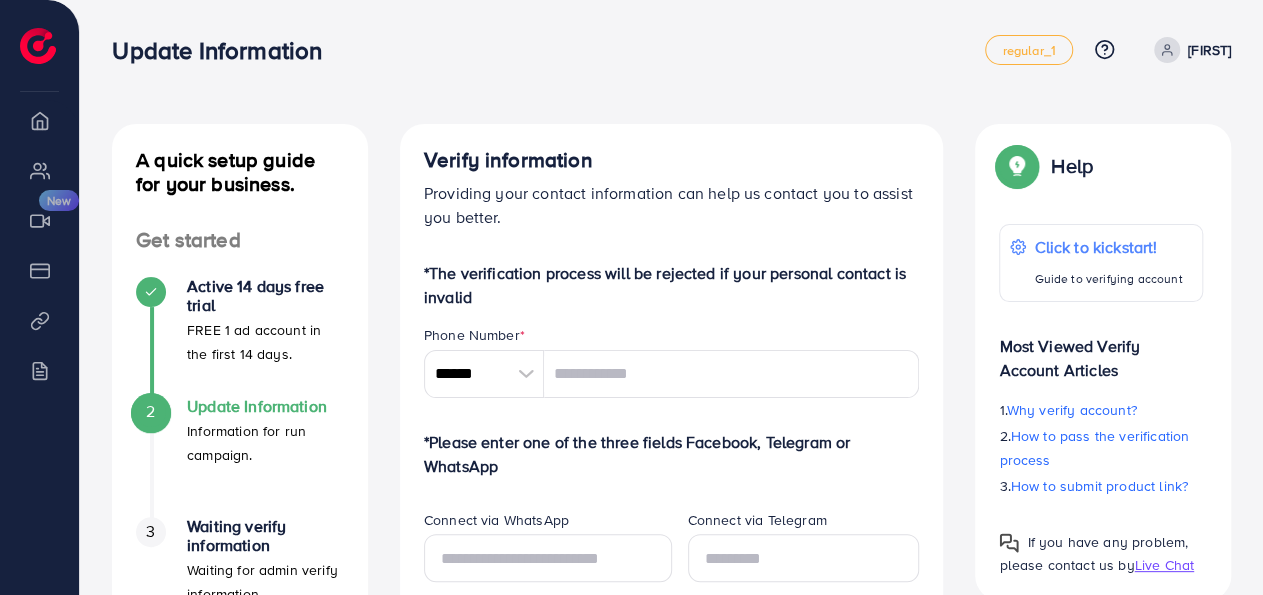 click at bounding box center [526, 374] 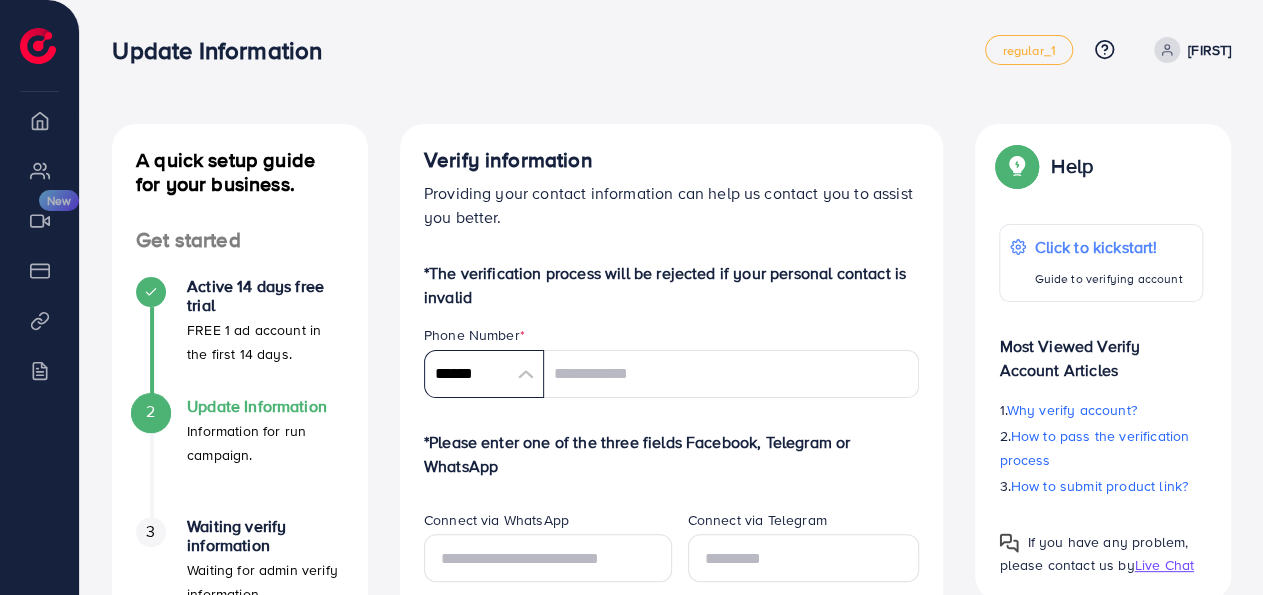 scroll, scrollTop: 9285, scrollLeft: 0, axis: vertical 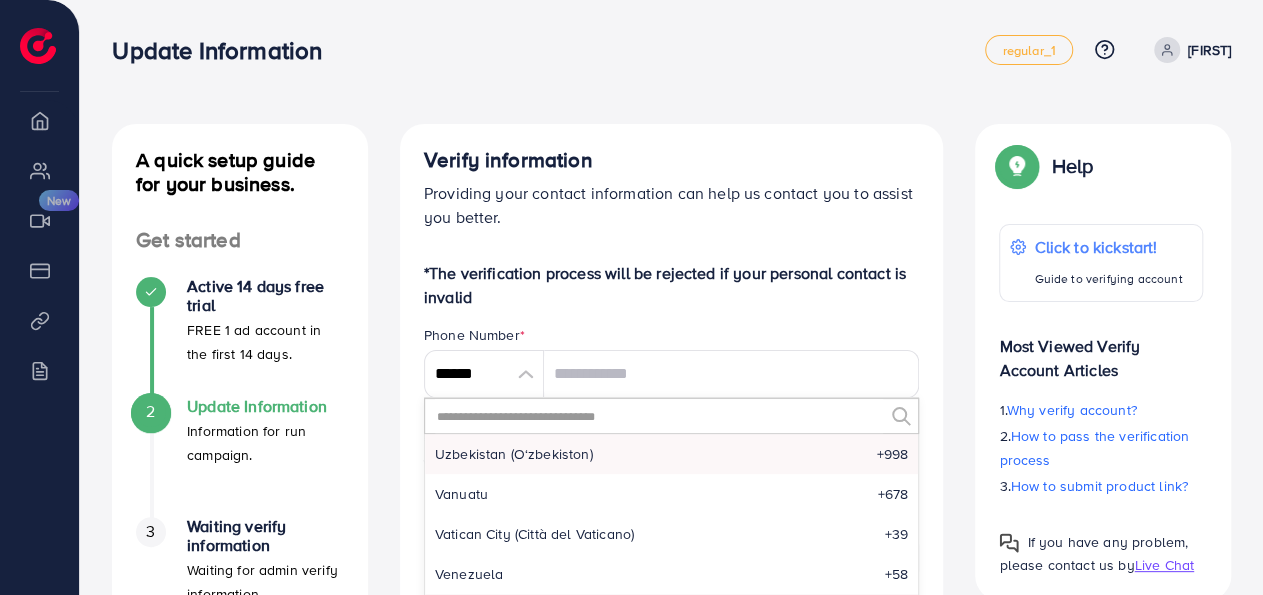 click on "Uzbekistan (Oʻzbekiston)" at bounding box center (514, 454) 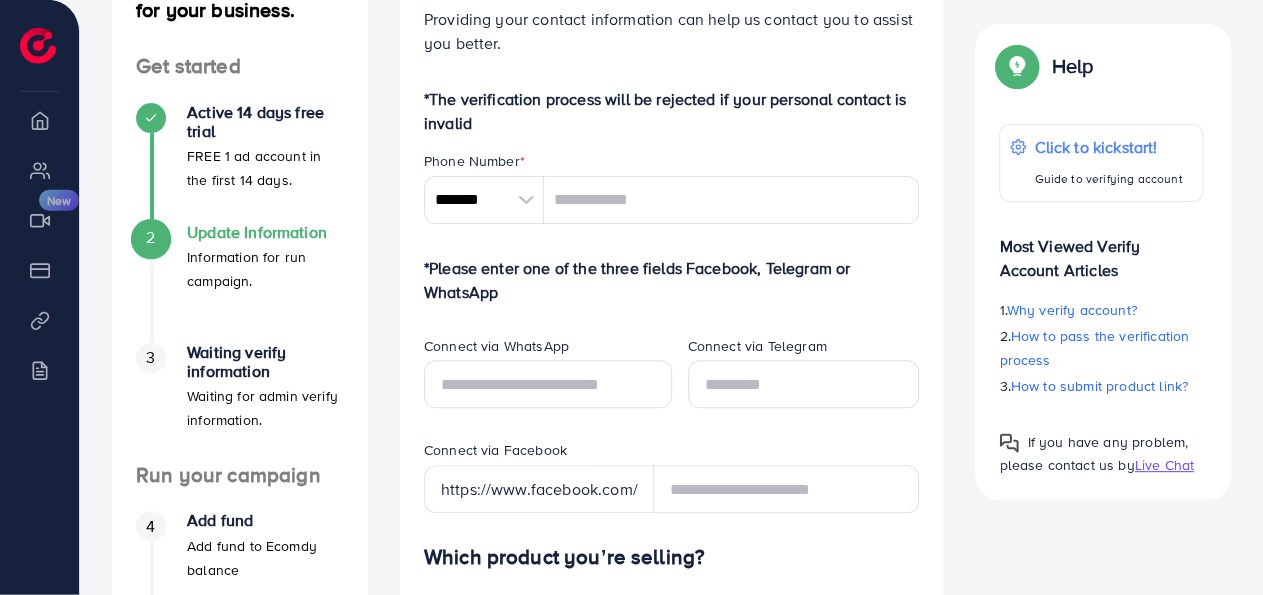 scroll, scrollTop: 184, scrollLeft: 0, axis: vertical 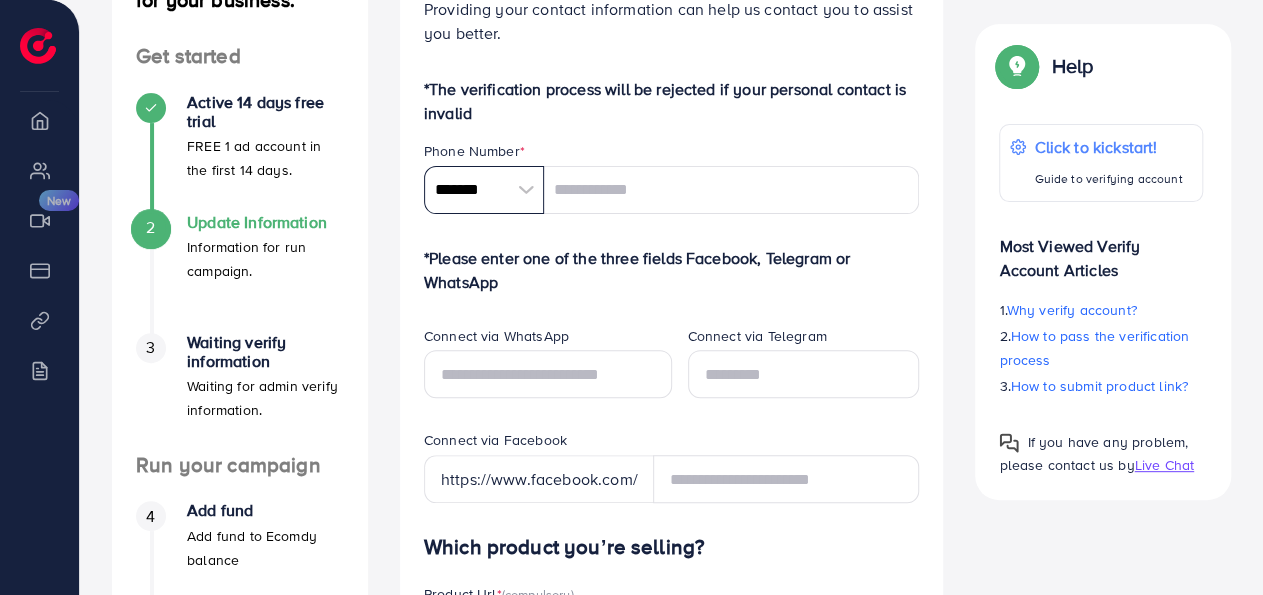 click on "*******" at bounding box center [484, 190] 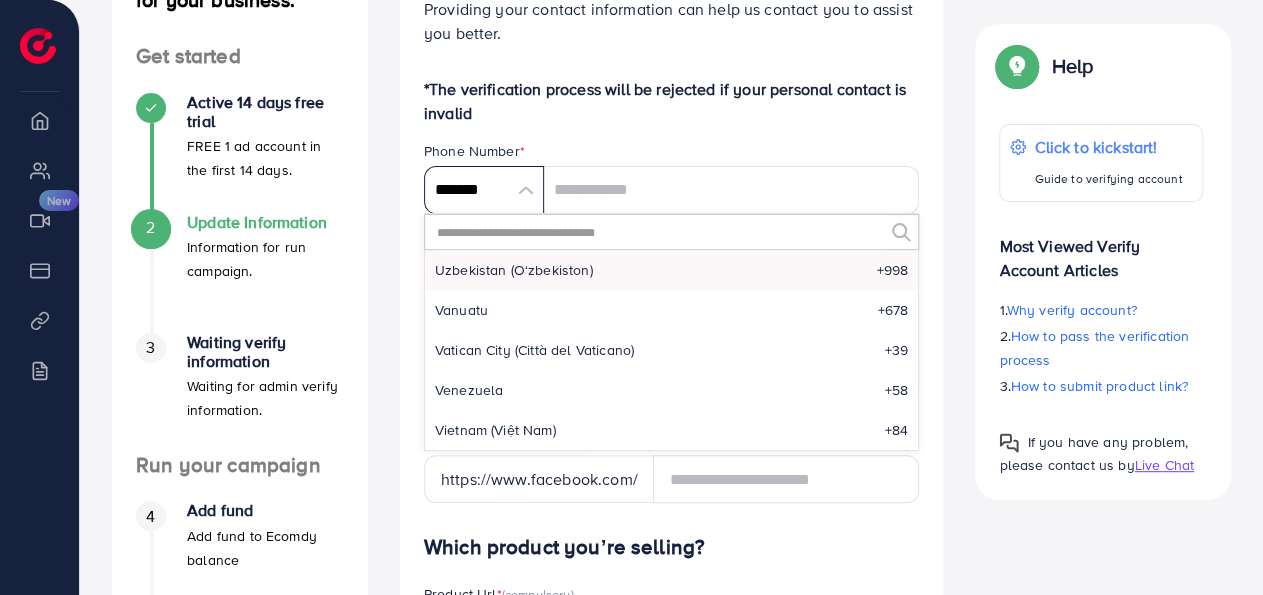 scroll, scrollTop: 9534, scrollLeft: 0, axis: vertical 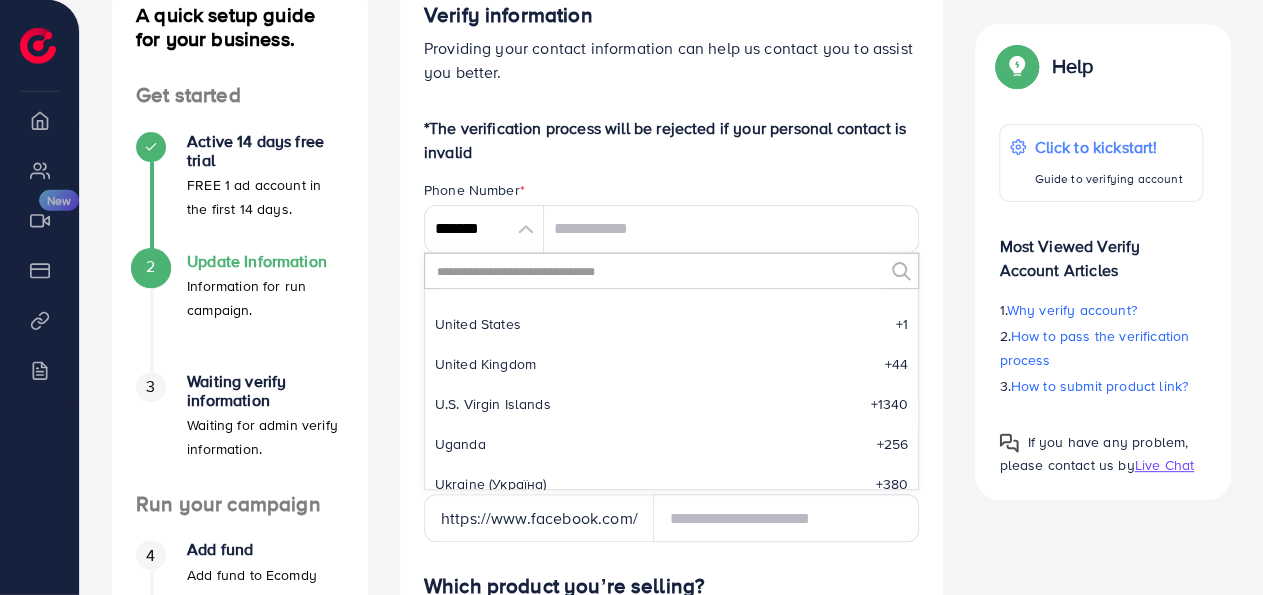click on "United Kingdom +[PHONE]" at bounding box center [672, 364] 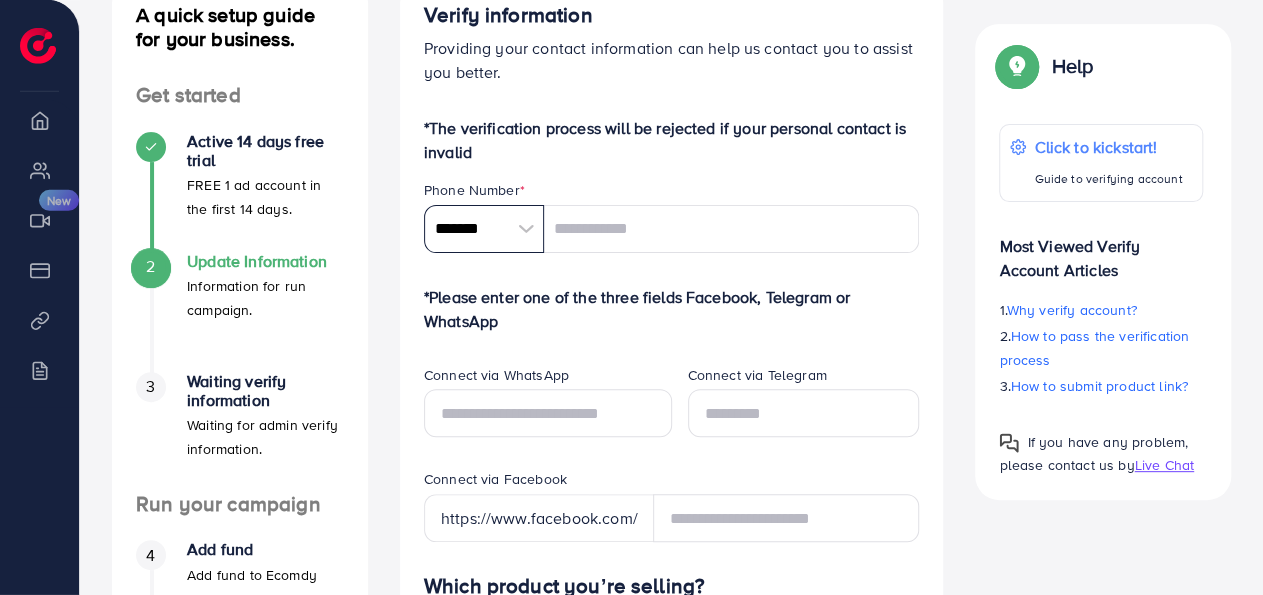 click on "*******" at bounding box center (484, 229) 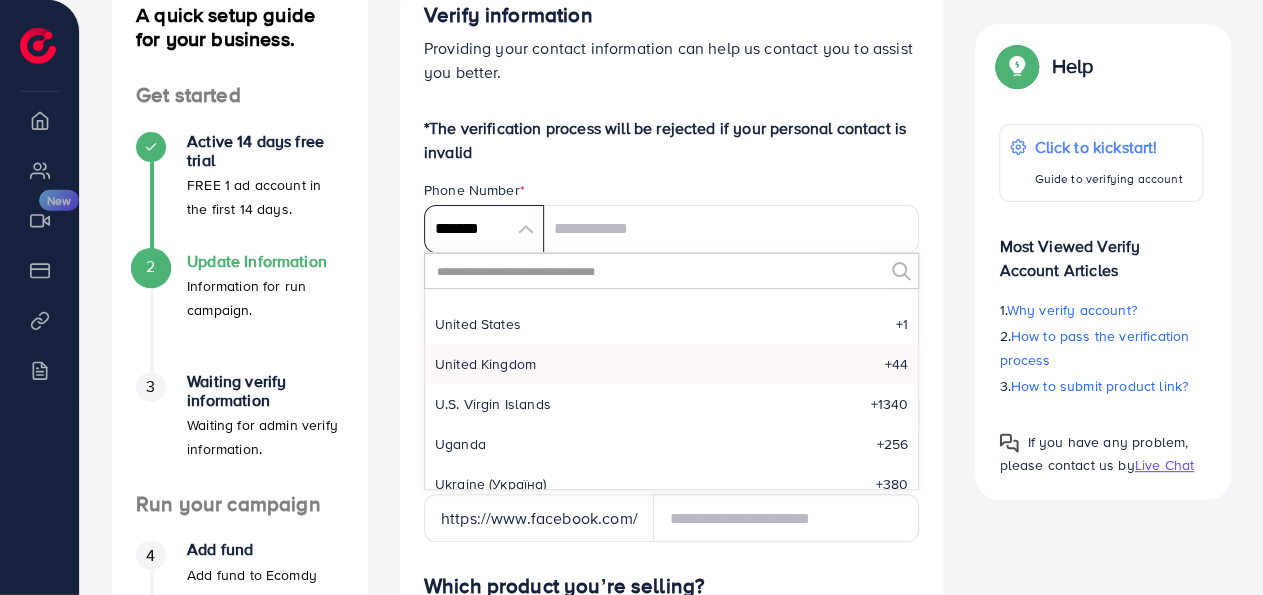 scroll, scrollTop: 8990, scrollLeft: 0, axis: vertical 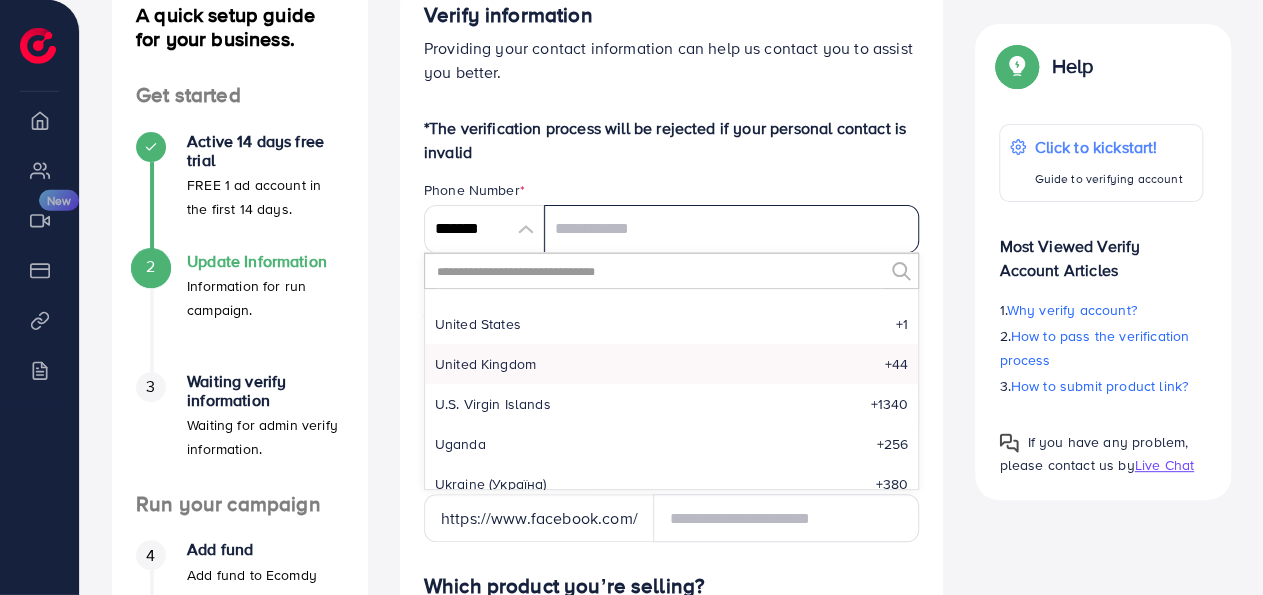 click at bounding box center [732, 229] 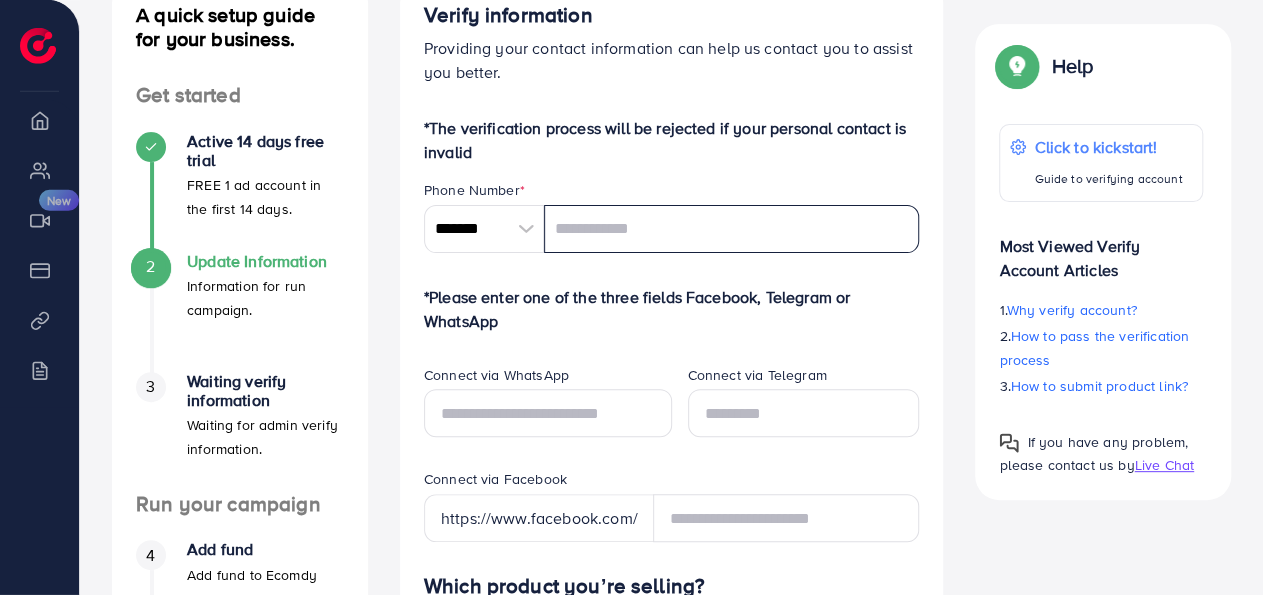 click at bounding box center (732, 229) 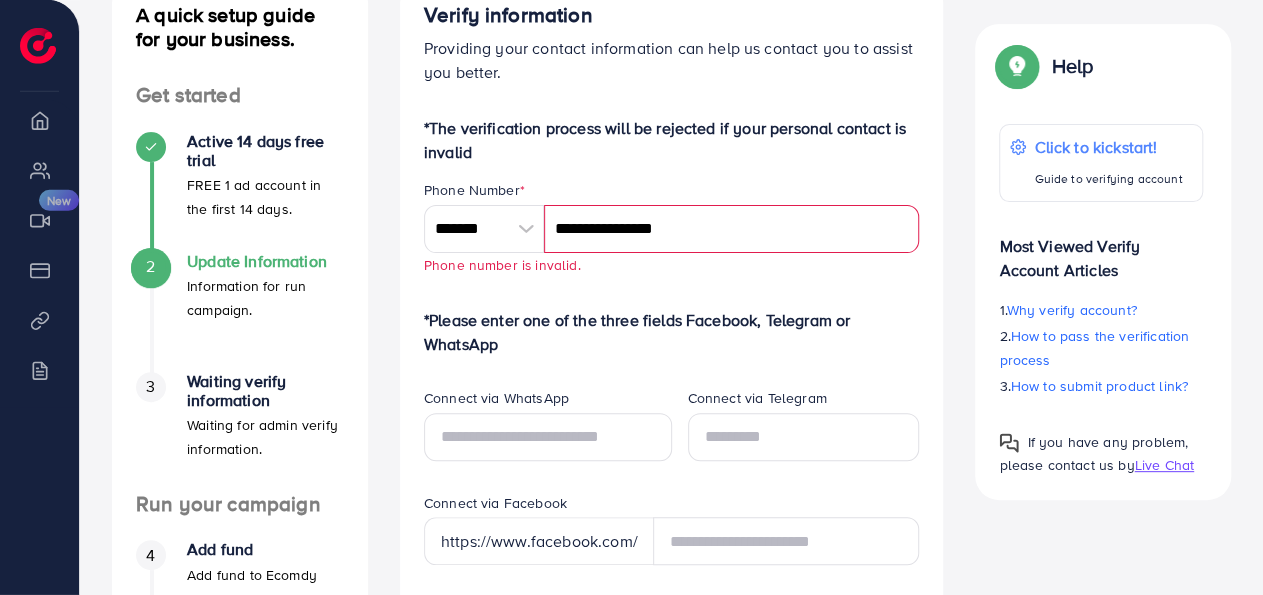 drag, startPoint x: 591, startPoint y: 230, endPoint x: 533, endPoint y: 232, distance: 58.034473 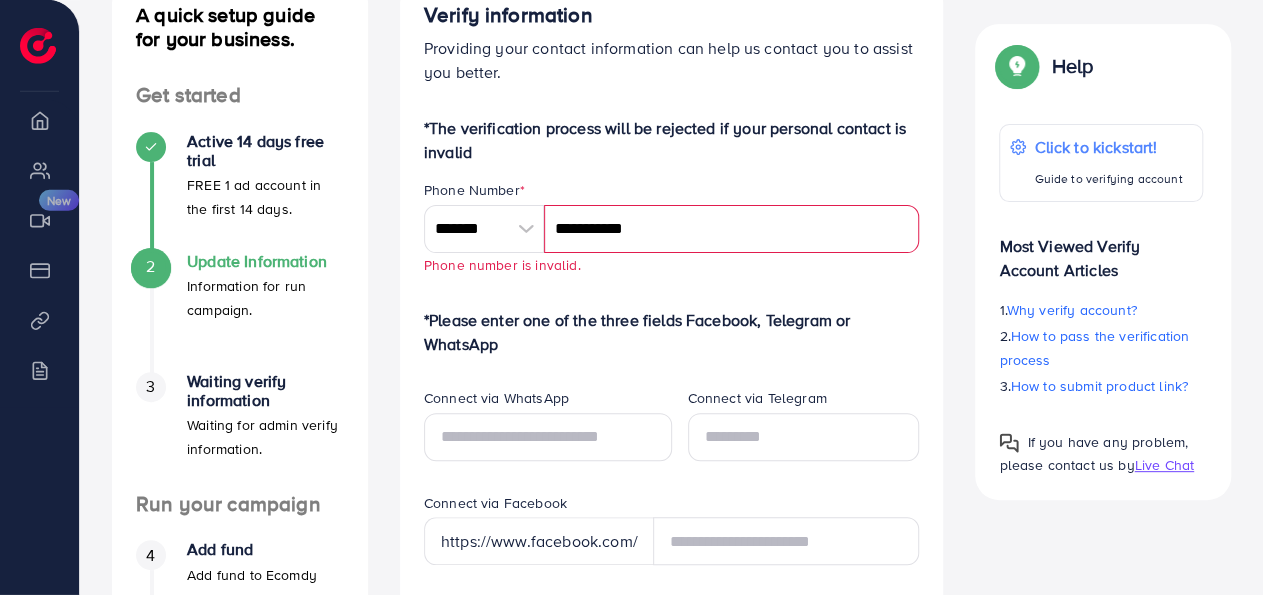 click on "**********" at bounding box center (732, 229) 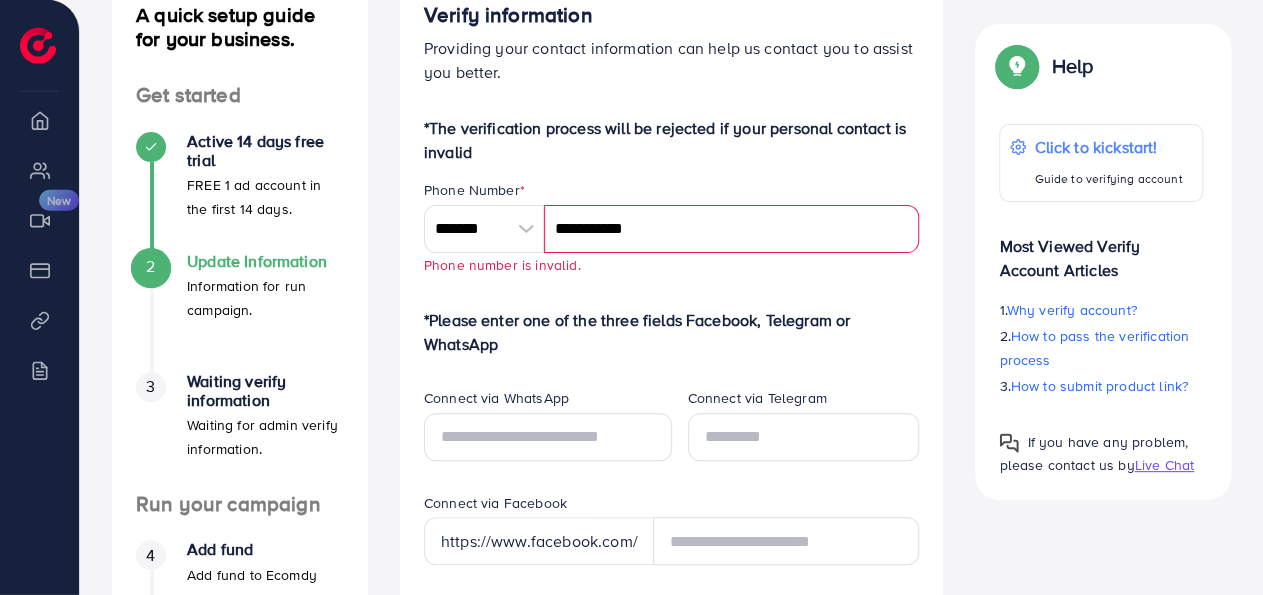 click on "**********" at bounding box center [732, 229] 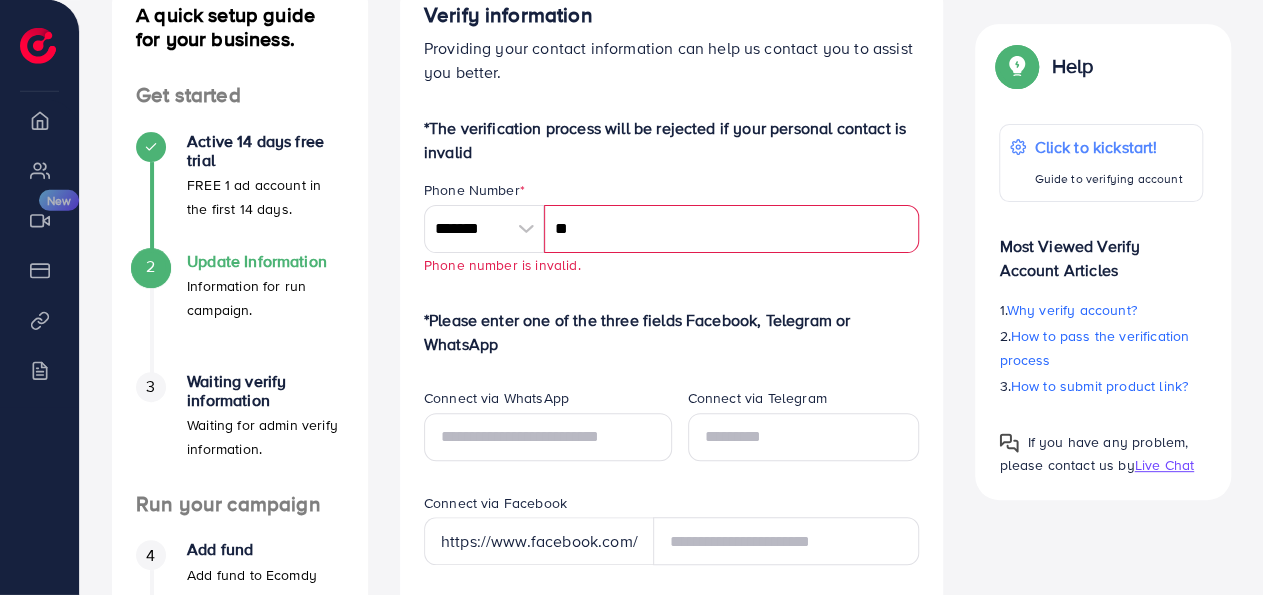 type on "*" 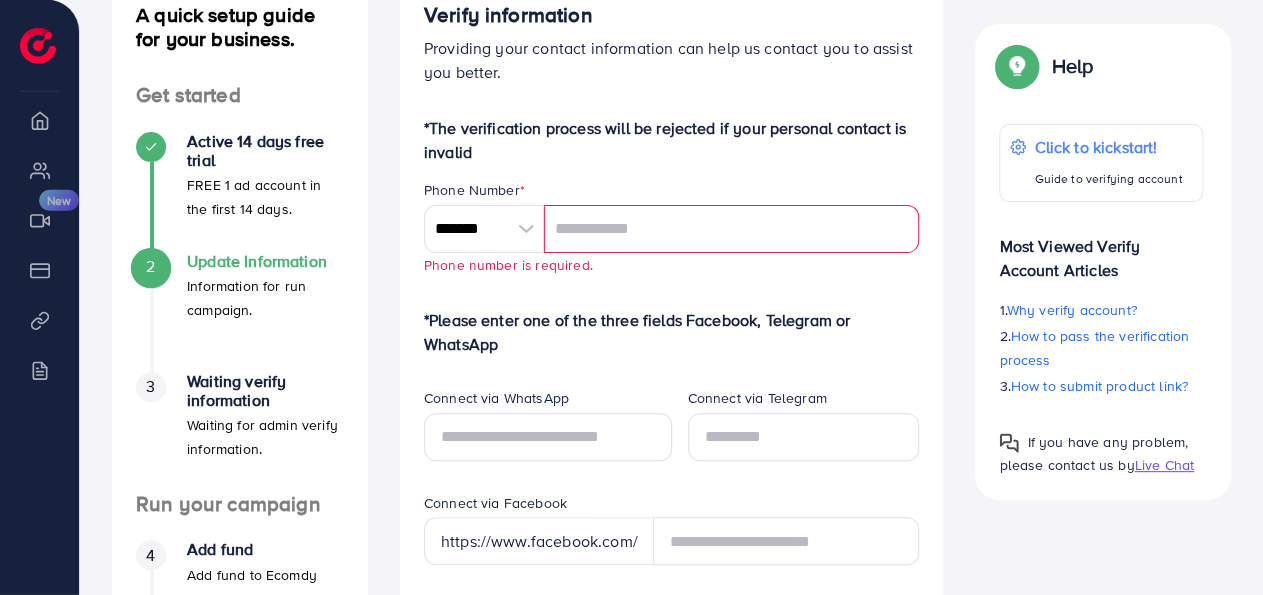 click at bounding box center [732, 229] 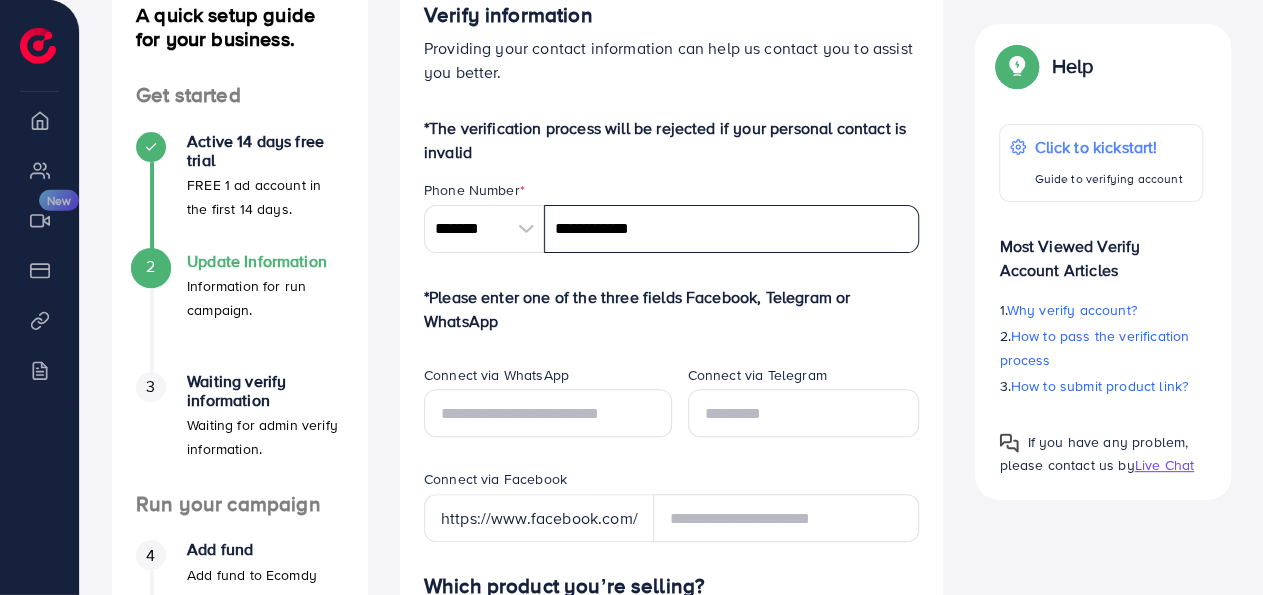 type on "**********" 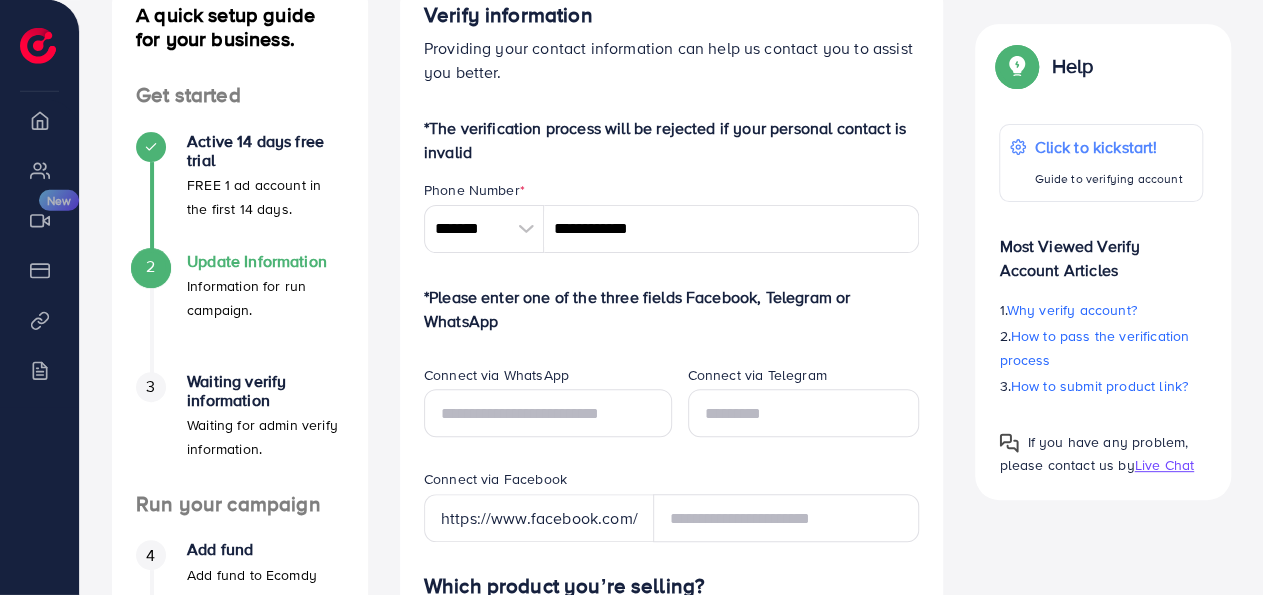 click on "Phone Number  *" at bounding box center (672, 192) 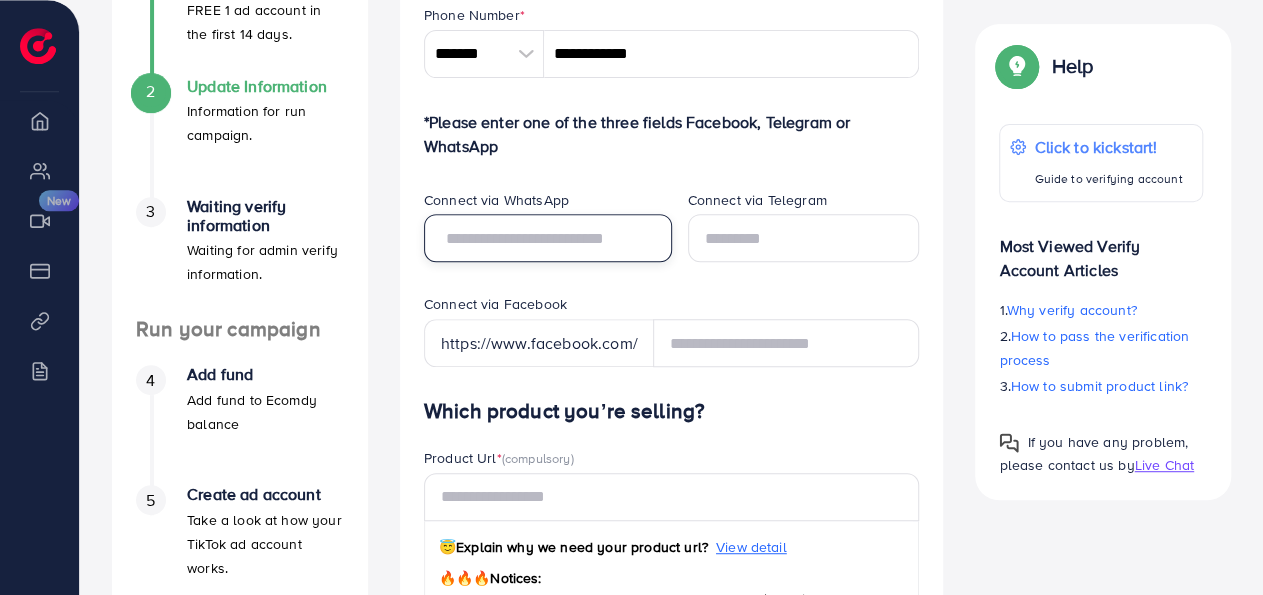 click at bounding box center (548, 238) 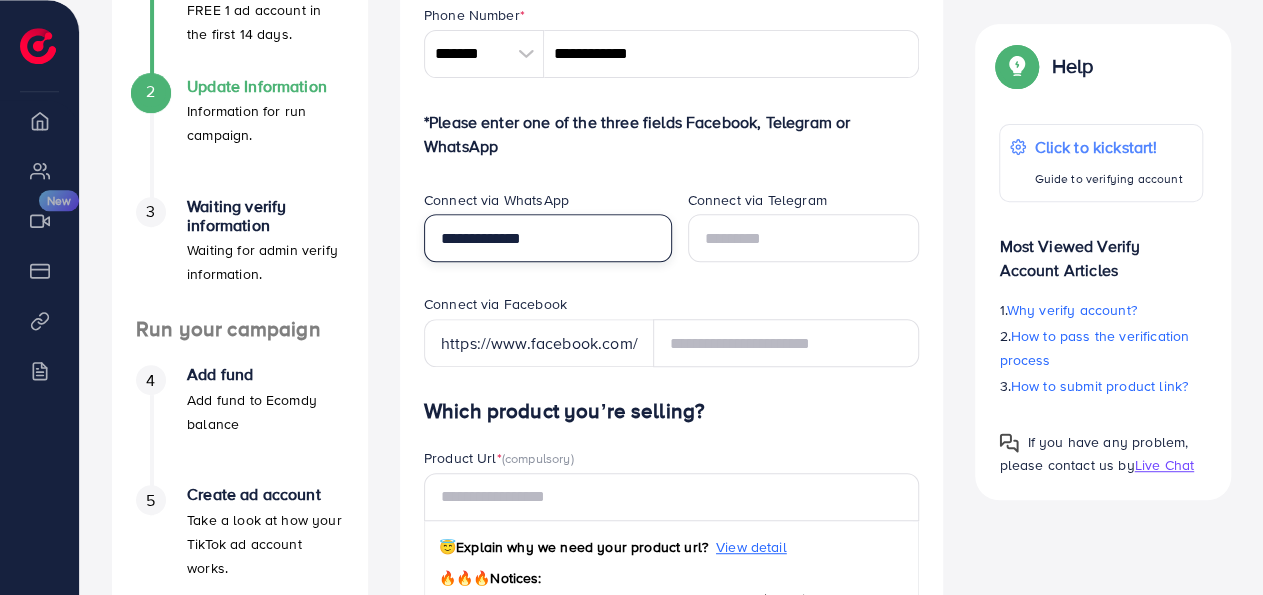 scroll, scrollTop: 401, scrollLeft: 0, axis: vertical 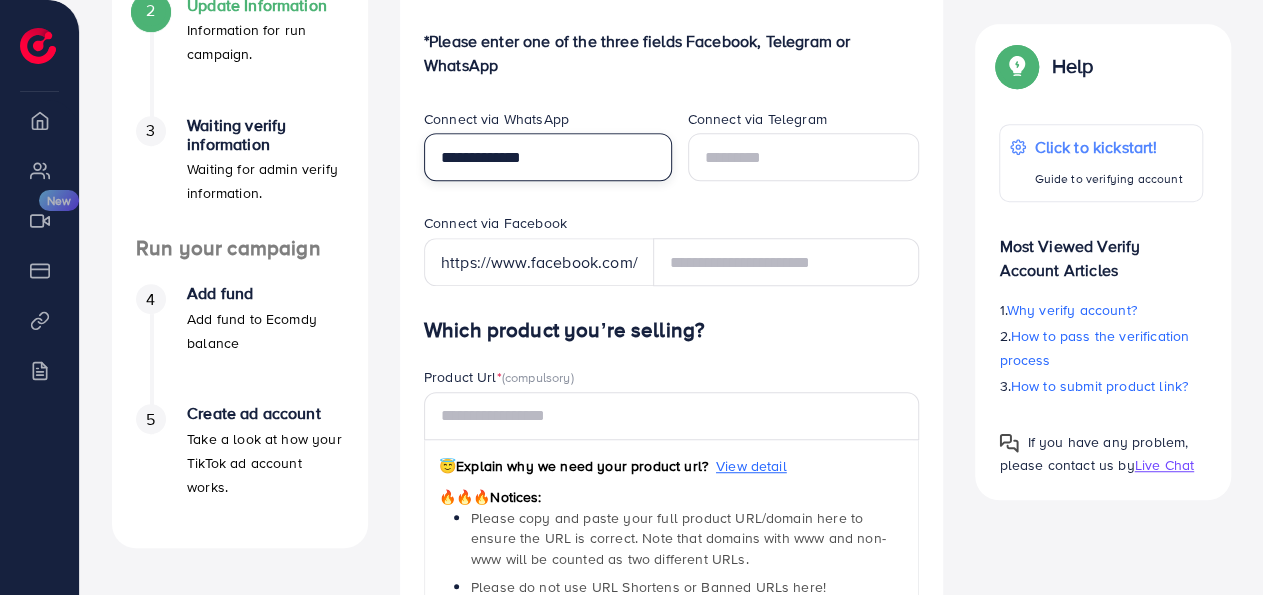 type on "**********" 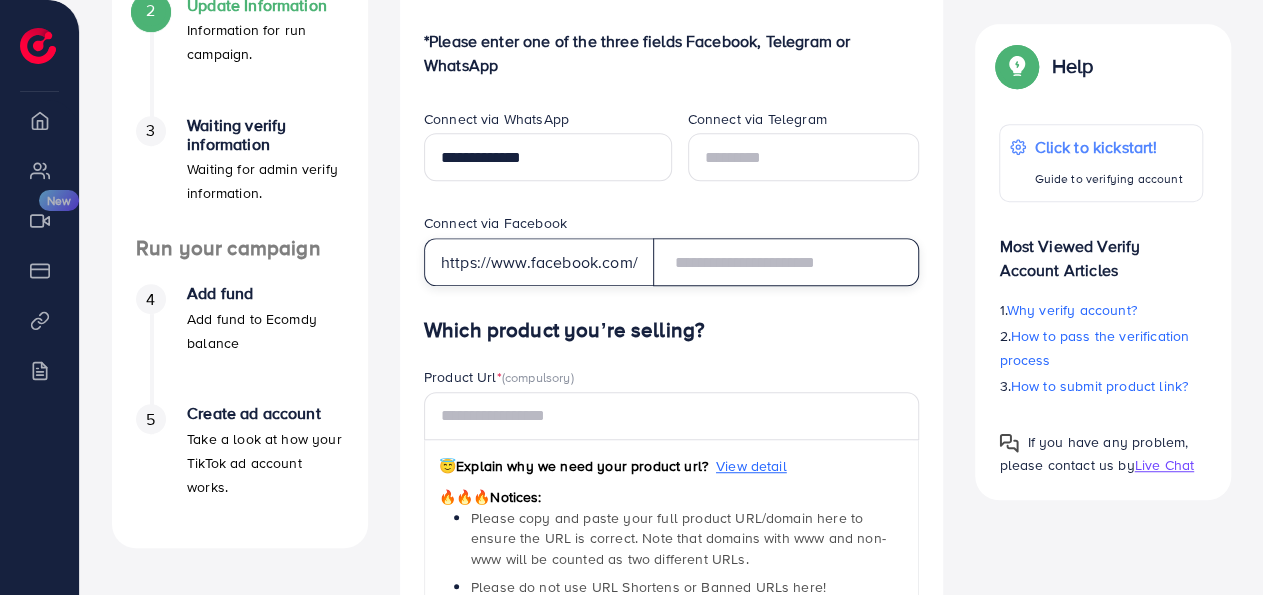 click at bounding box center (786, 262) 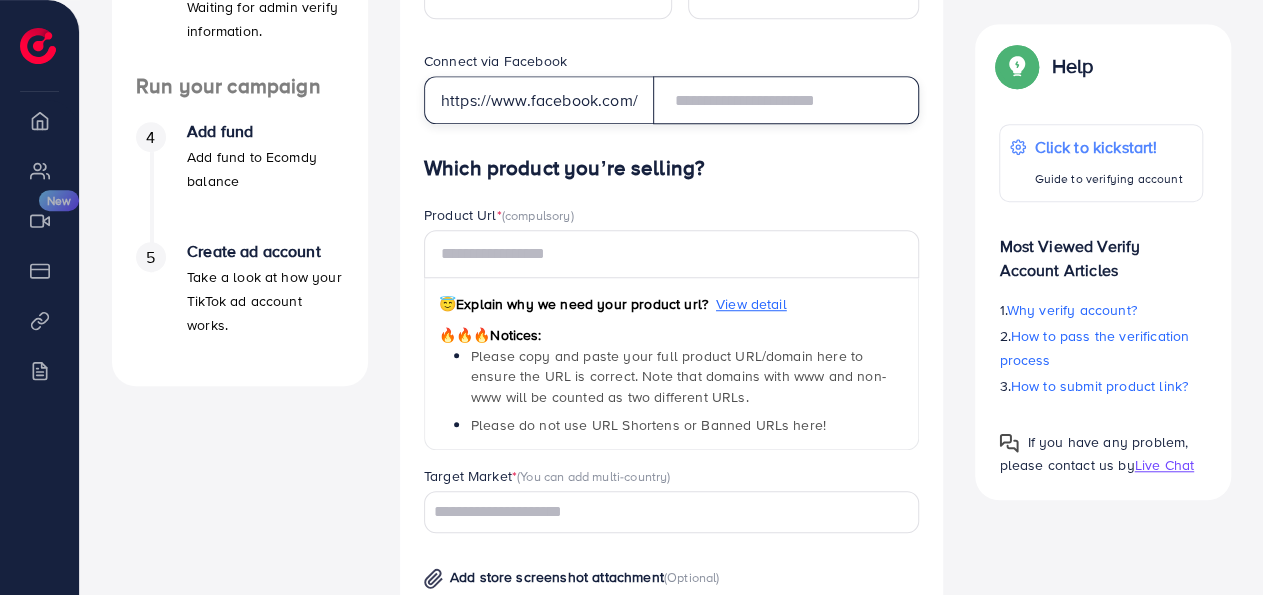 scroll, scrollTop: 578, scrollLeft: 0, axis: vertical 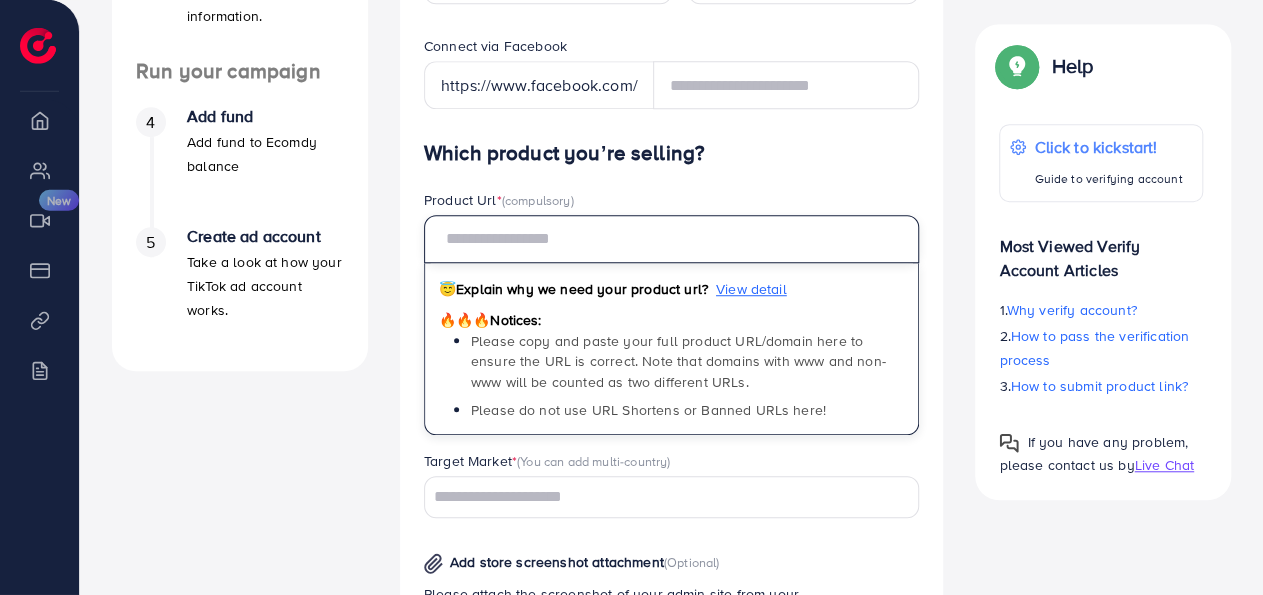 click at bounding box center (672, 239) 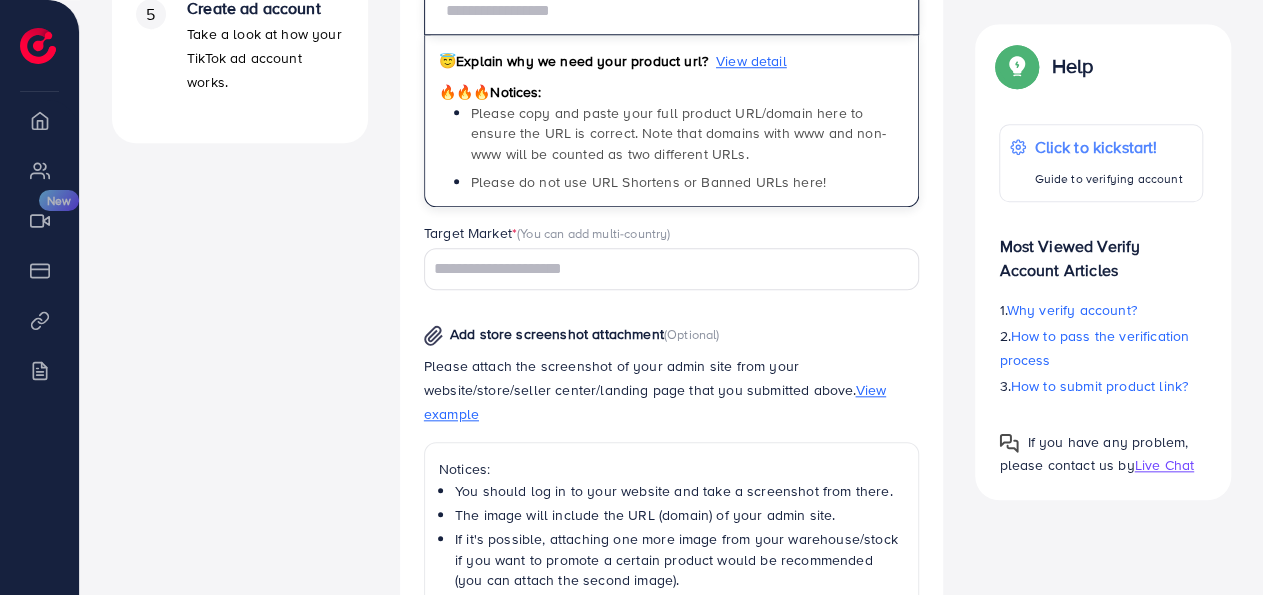 scroll, scrollTop: 815, scrollLeft: 0, axis: vertical 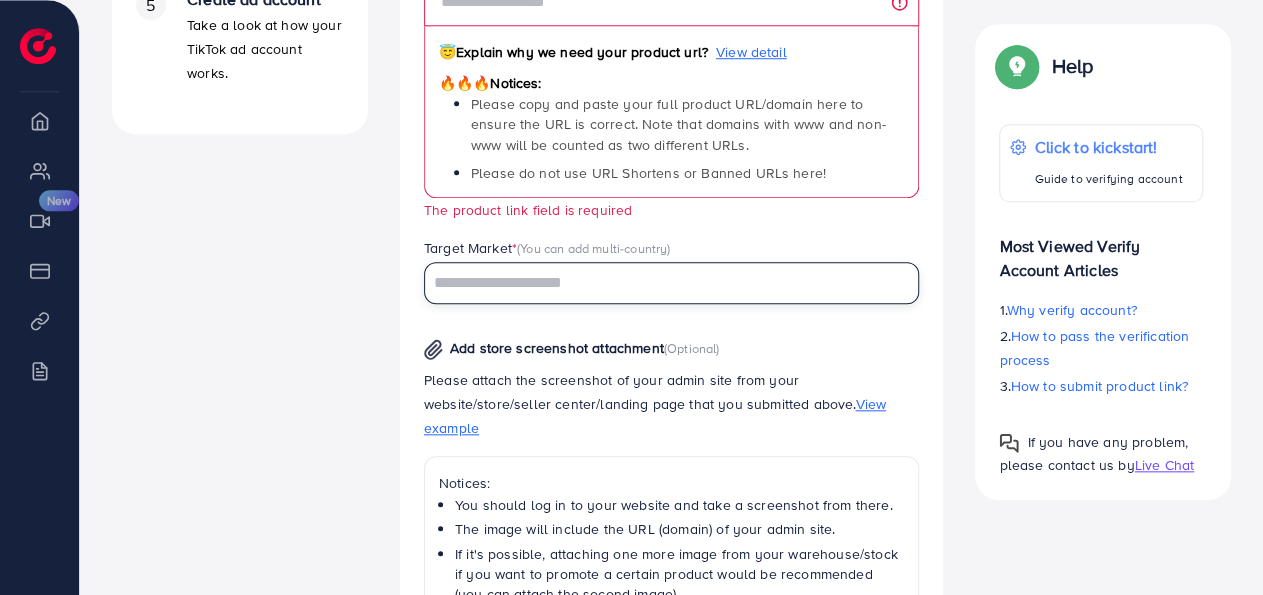 click at bounding box center [660, 283] 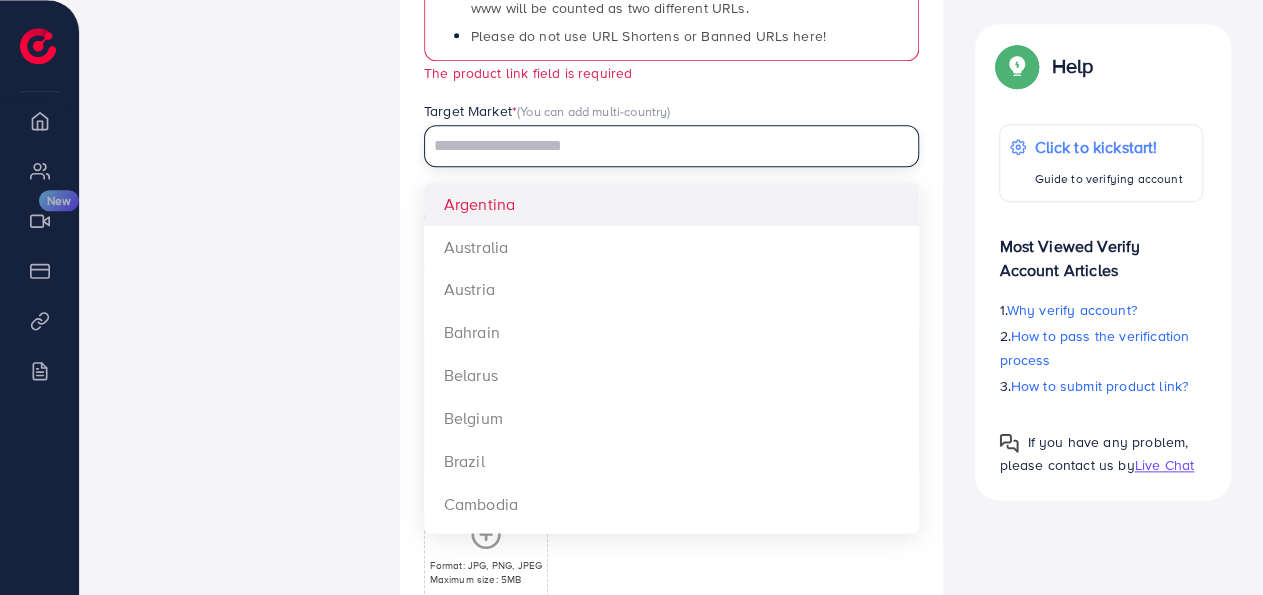 scroll, scrollTop: 962, scrollLeft: 0, axis: vertical 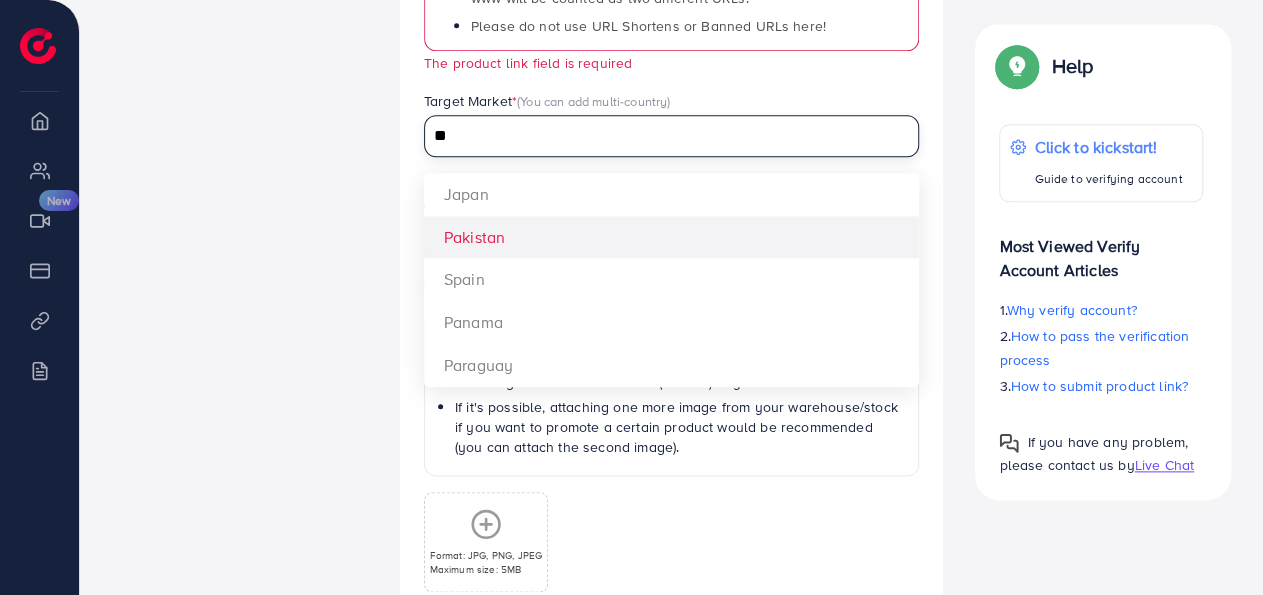 type on "**" 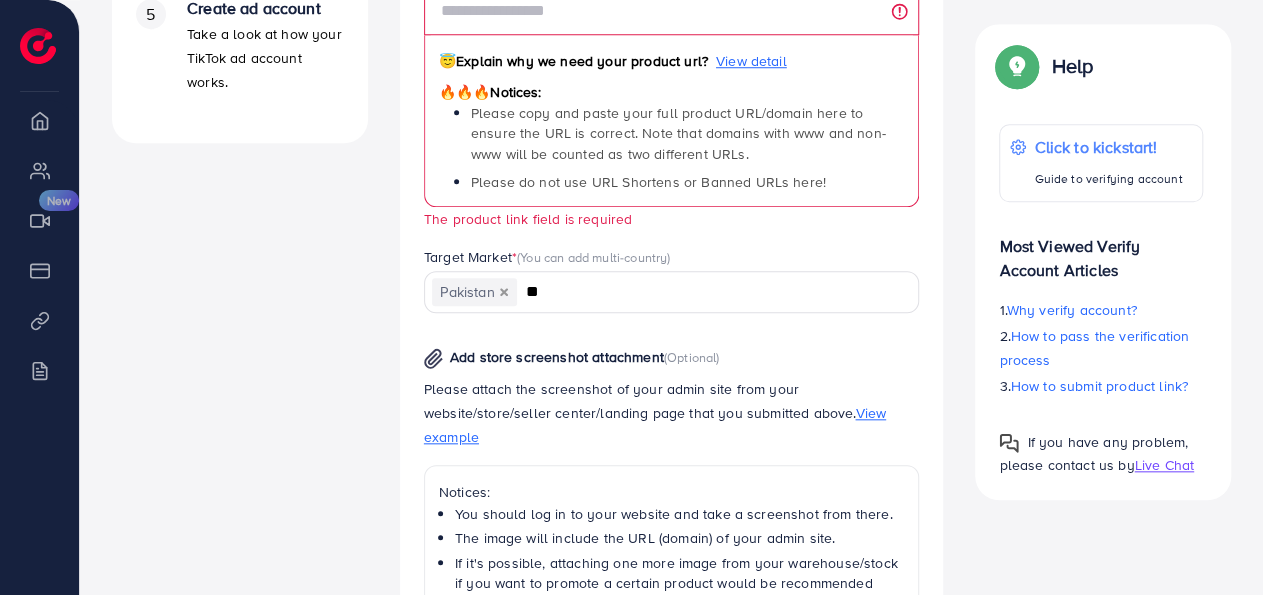 scroll, scrollTop: 0, scrollLeft: 0, axis: both 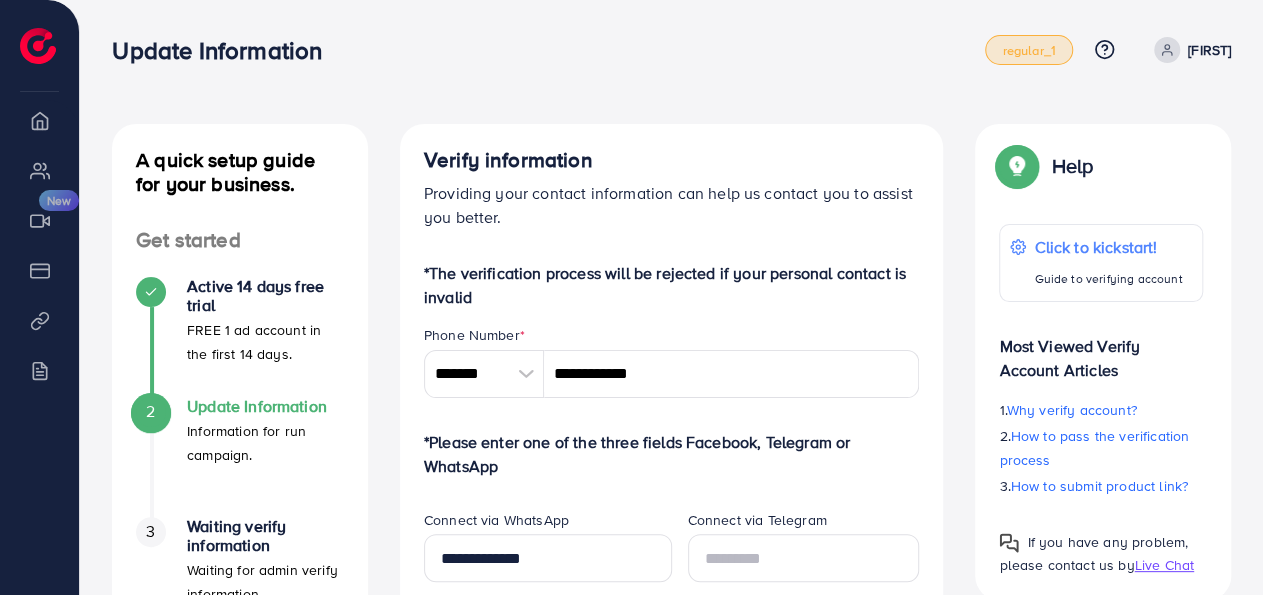click on "regular_1" at bounding box center (1028, 50) 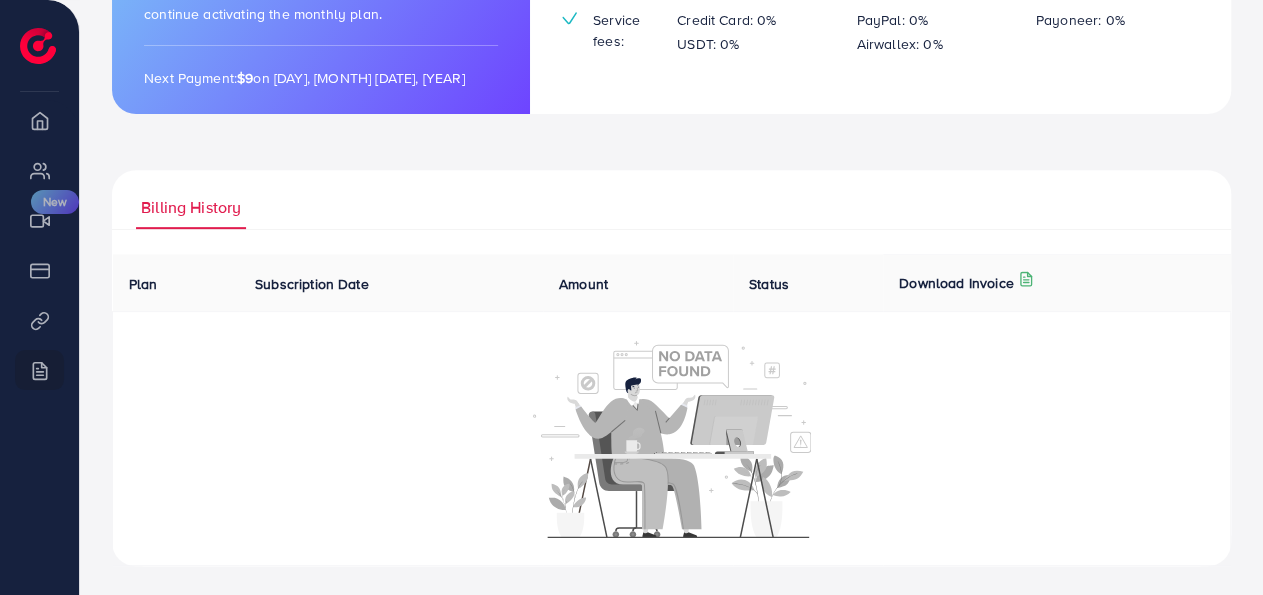 scroll, scrollTop: 0, scrollLeft: 0, axis: both 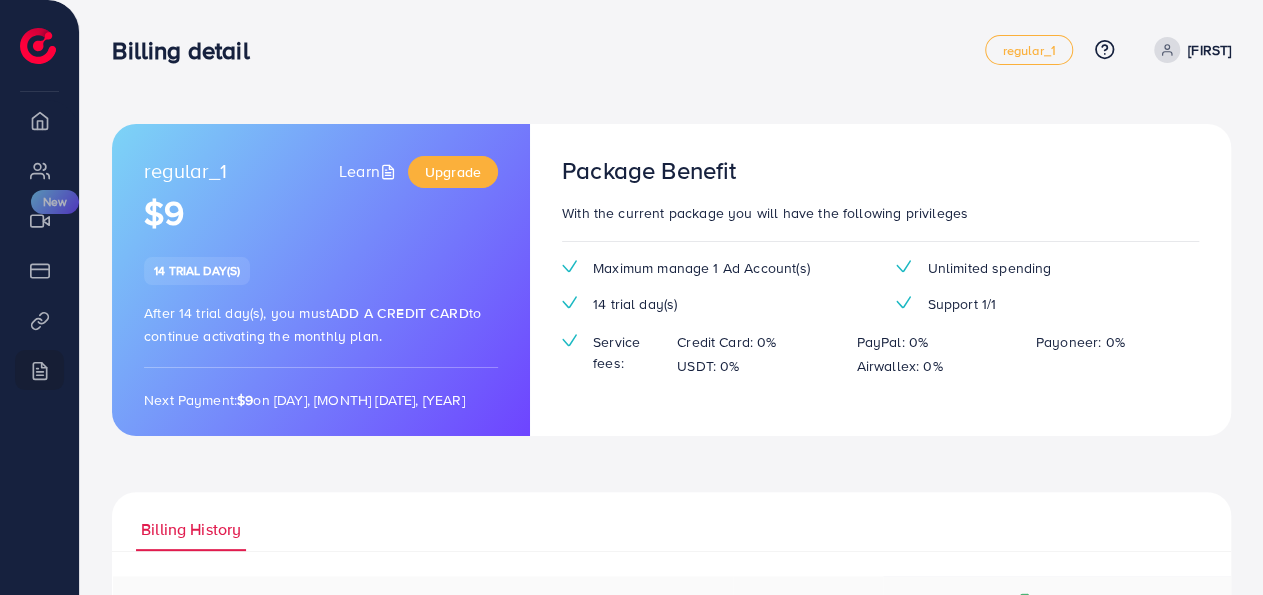 click on "$9" at bounding box center (321, 213) 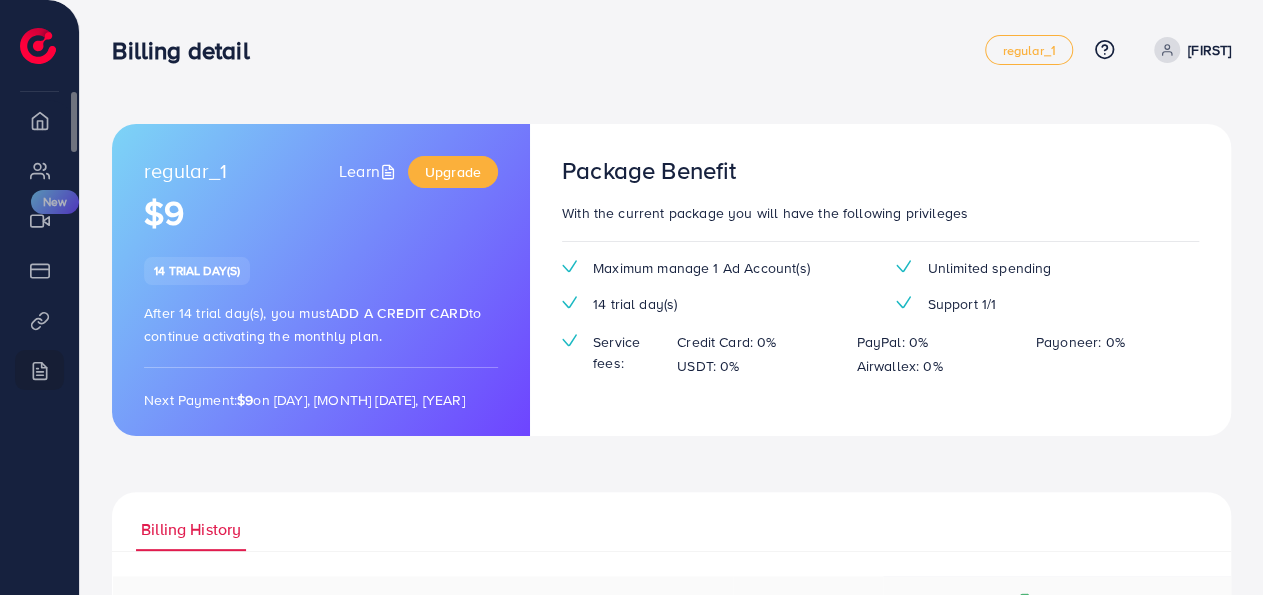 click on "Overview" at bounding box center (39, 120) 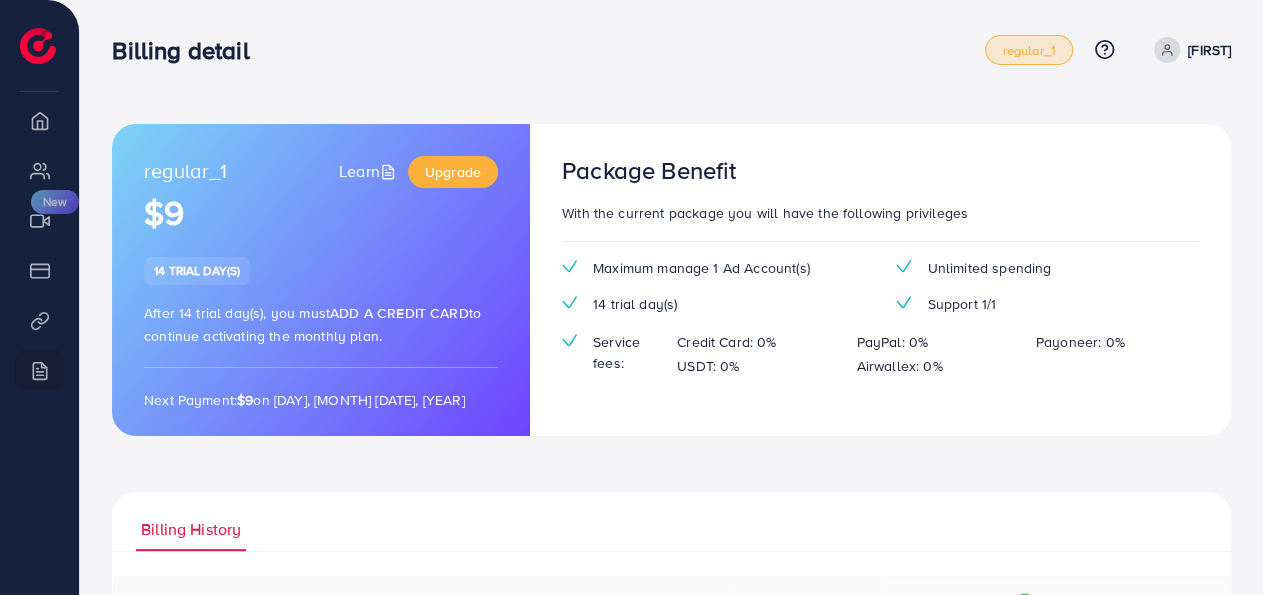 click on "regular_1" at bounding box center (1028, 50) 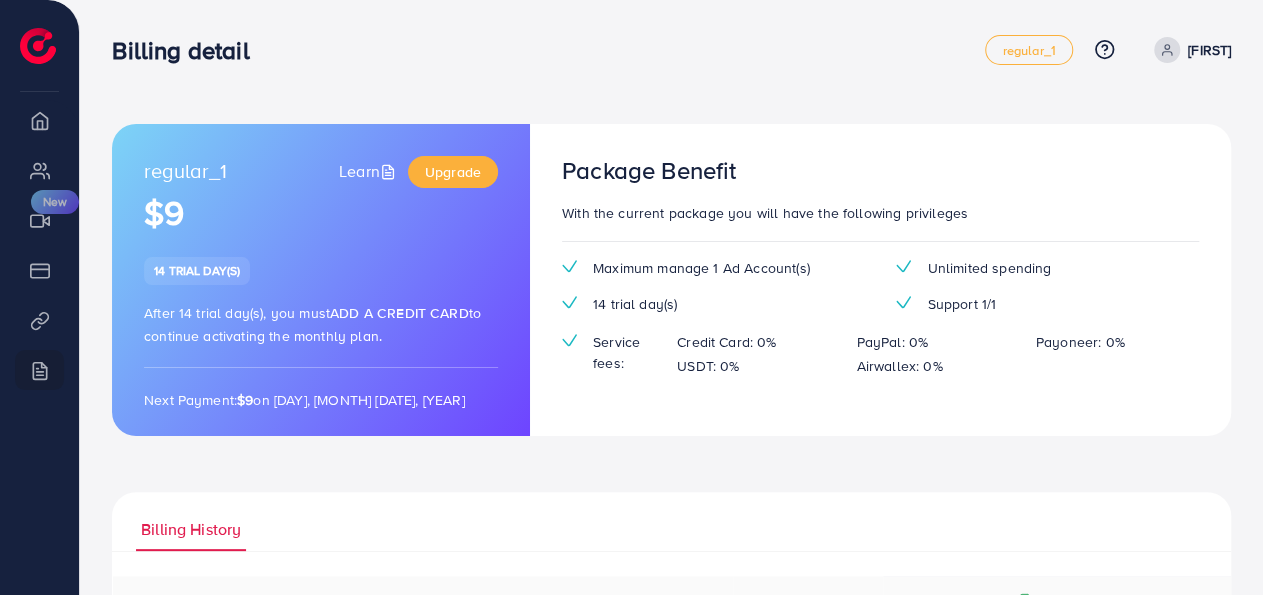 click at bounding box center (109, 35) 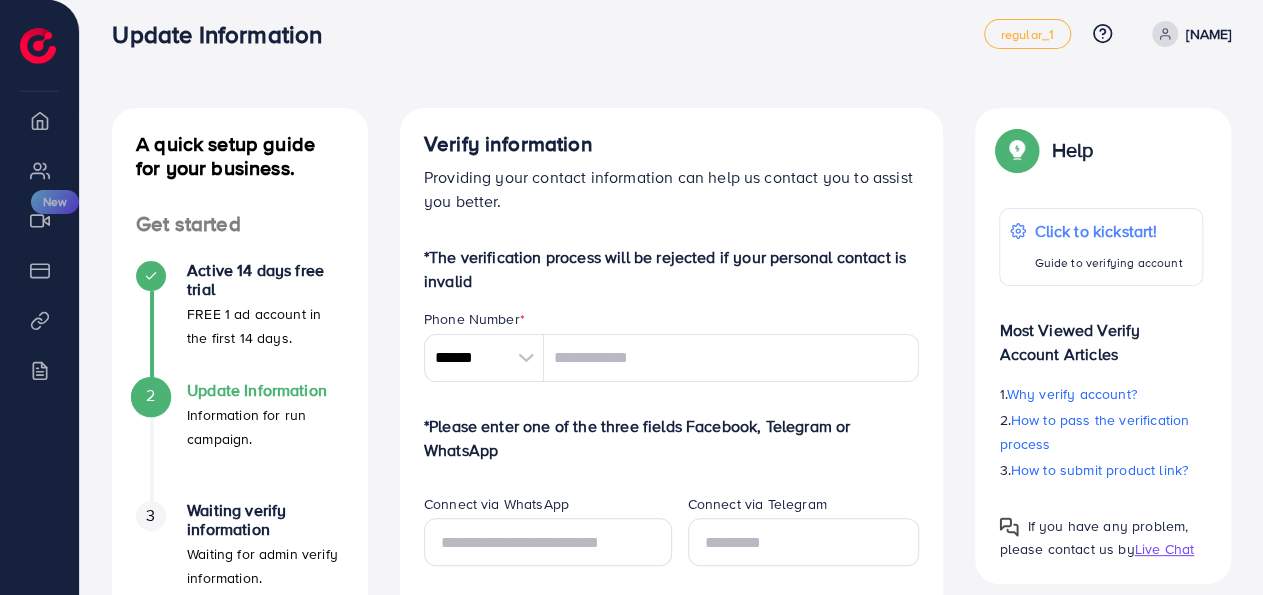 scroll, scrollTop: 0, scrollLeft: 0, axis: both 